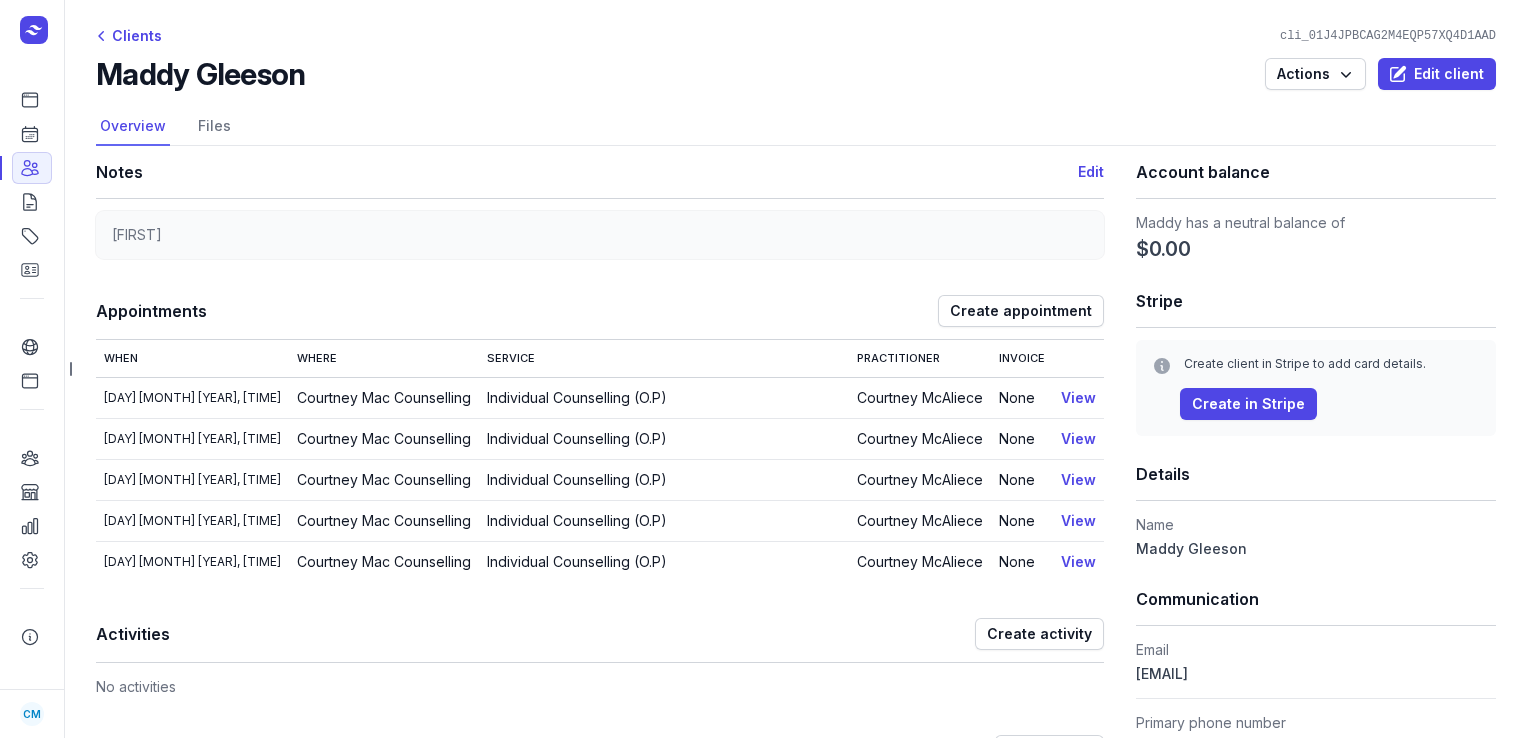scroll, scrollTop: 0, scrollLeft: 0, axis: both 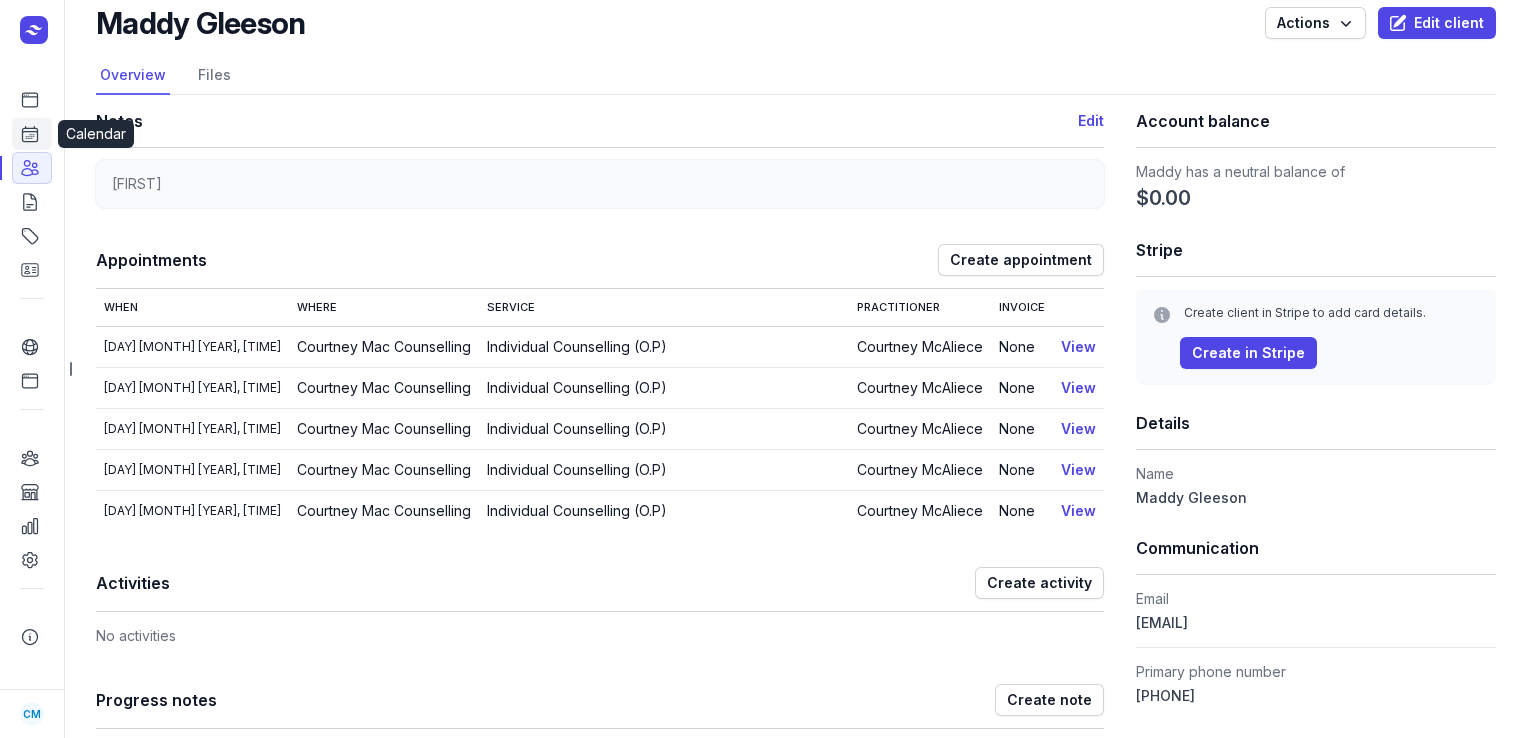 click on "Calendar" 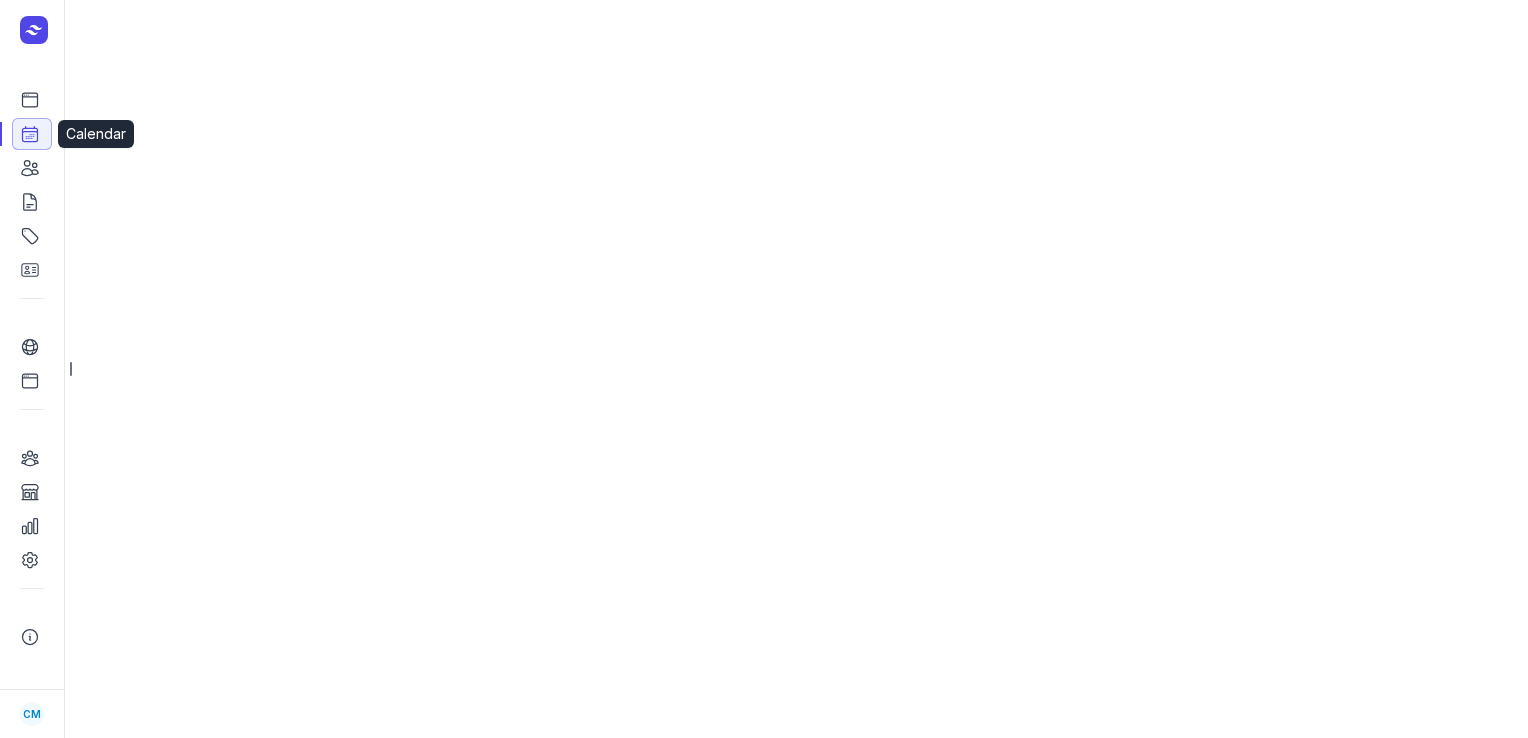 select on "week" 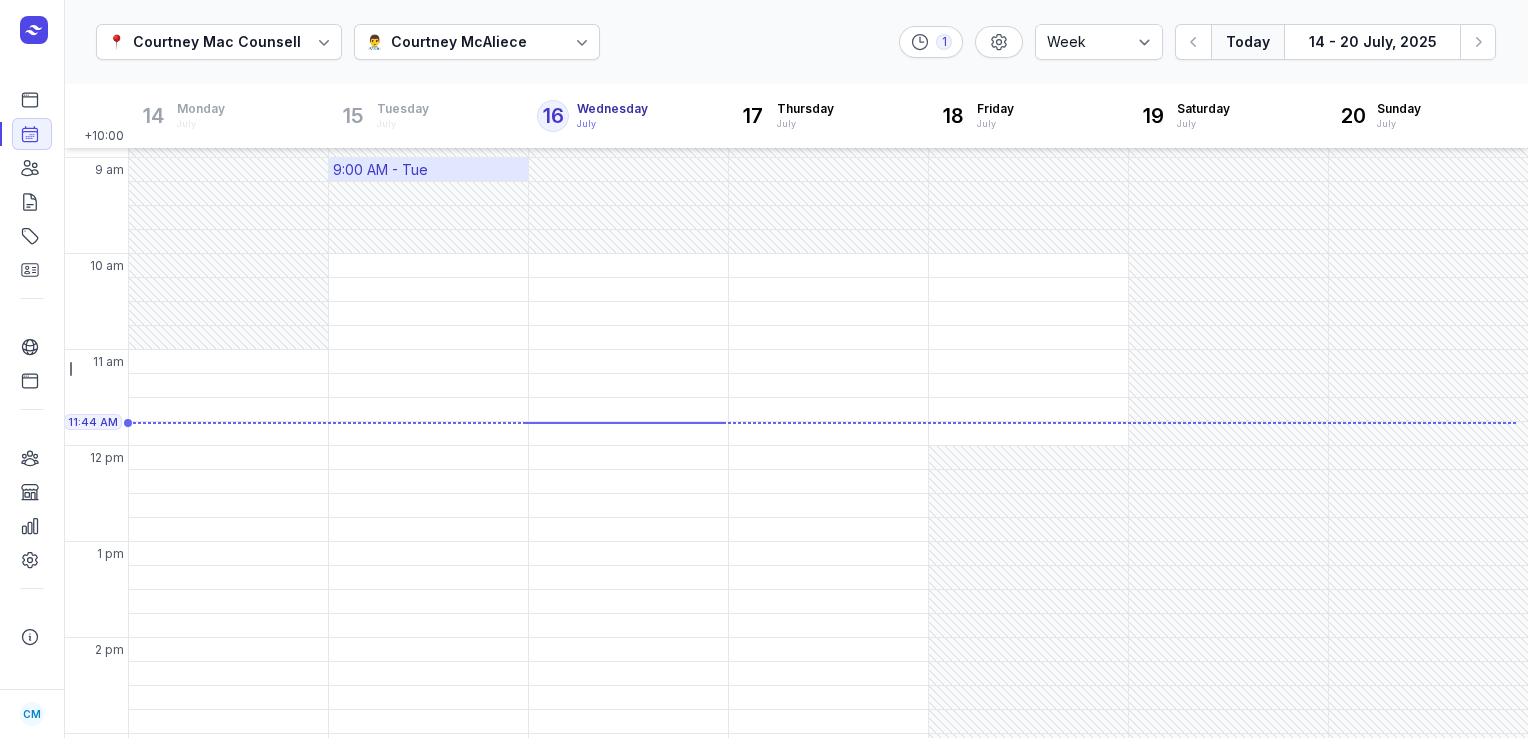 scroll, scrollTop: 109, scrollLeft: 0, axis: vertical 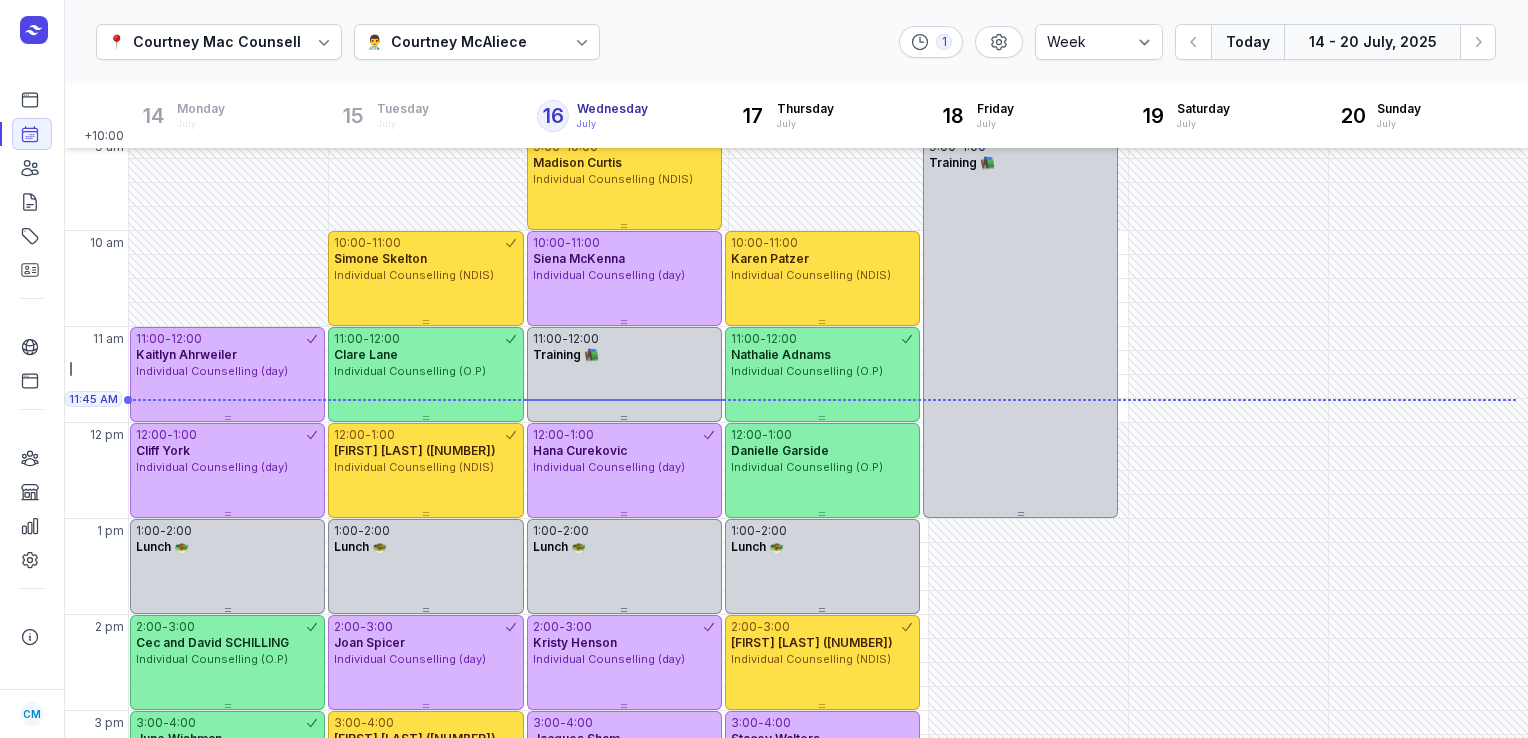 click on "14 - 20 July, 2025" 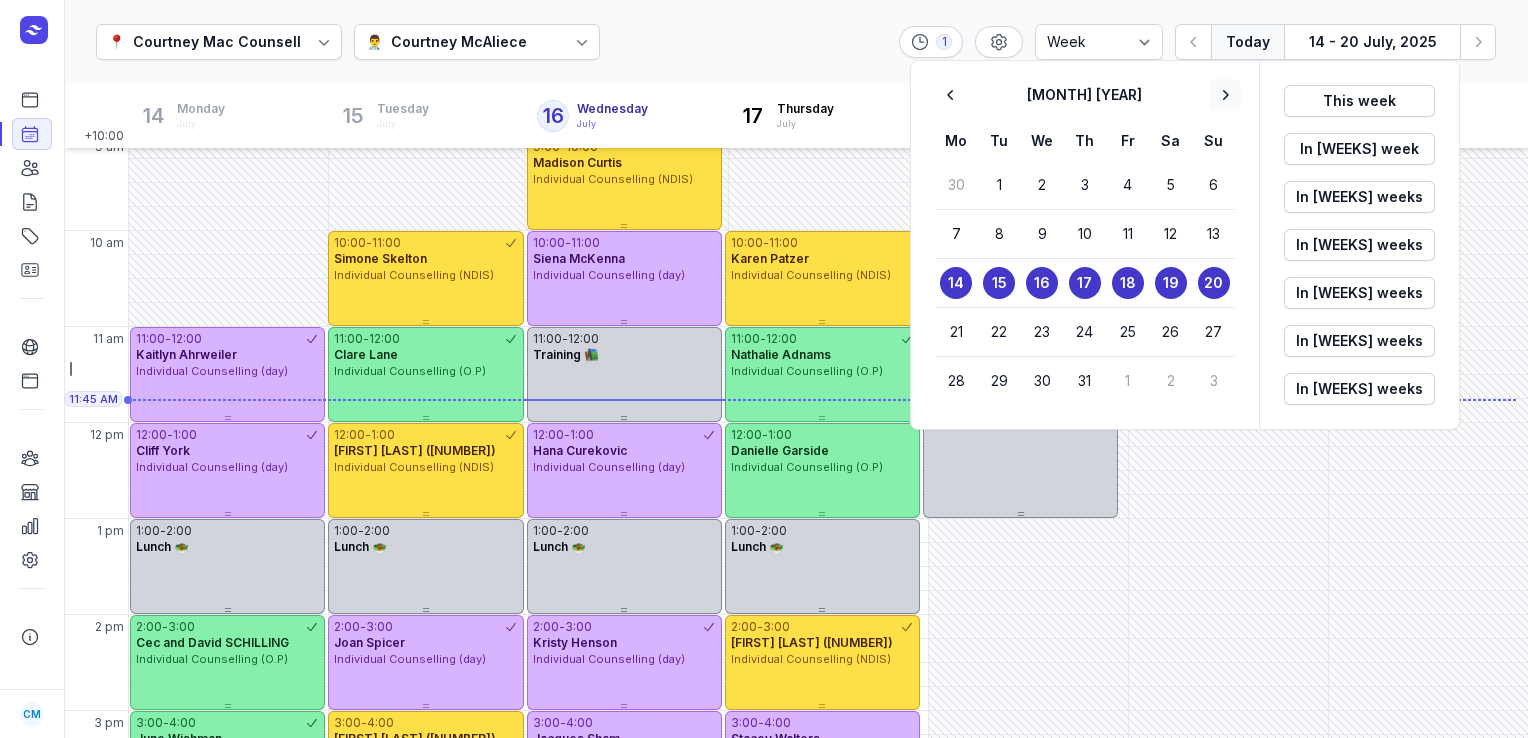 click 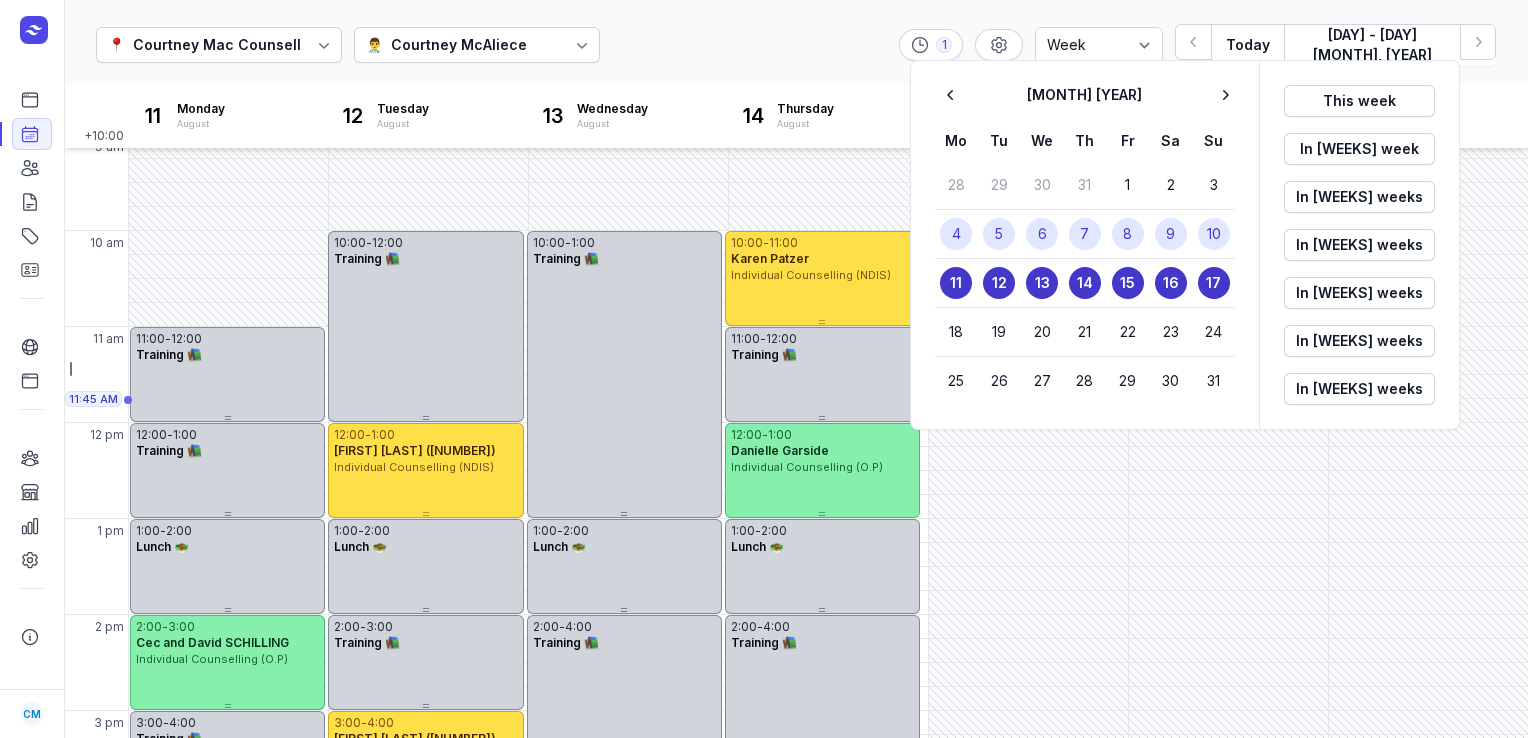 click on "6" at bounding box center (1042, 234) 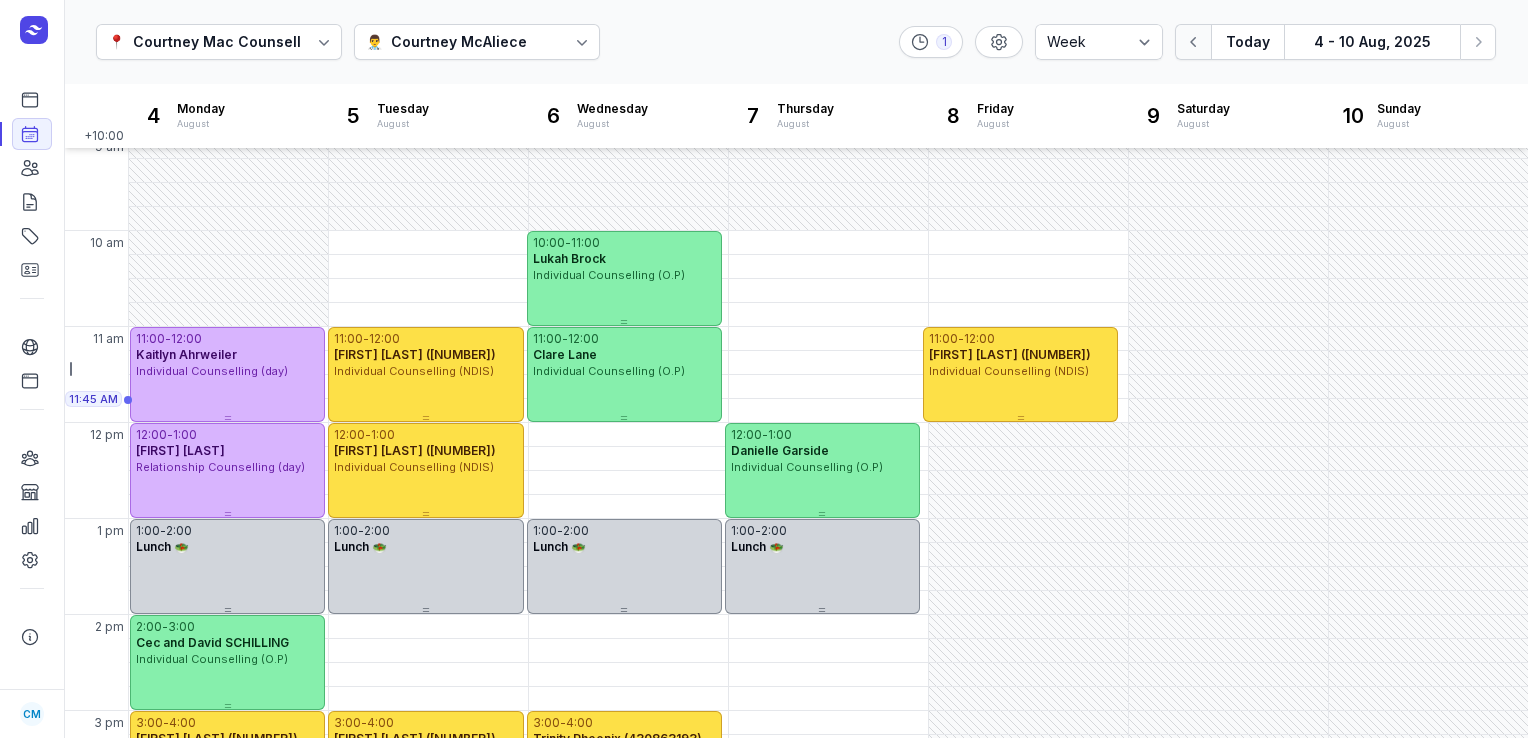 click 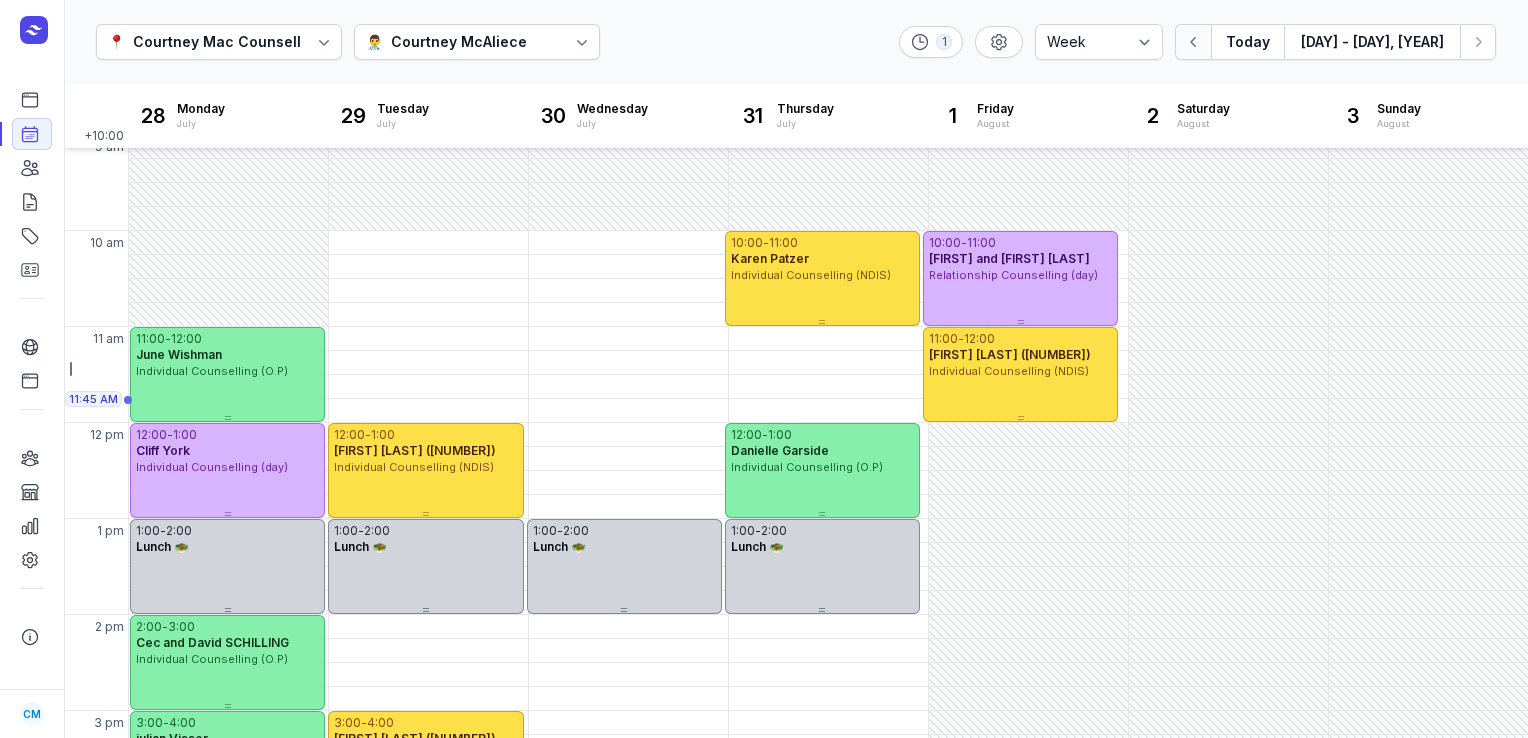 click 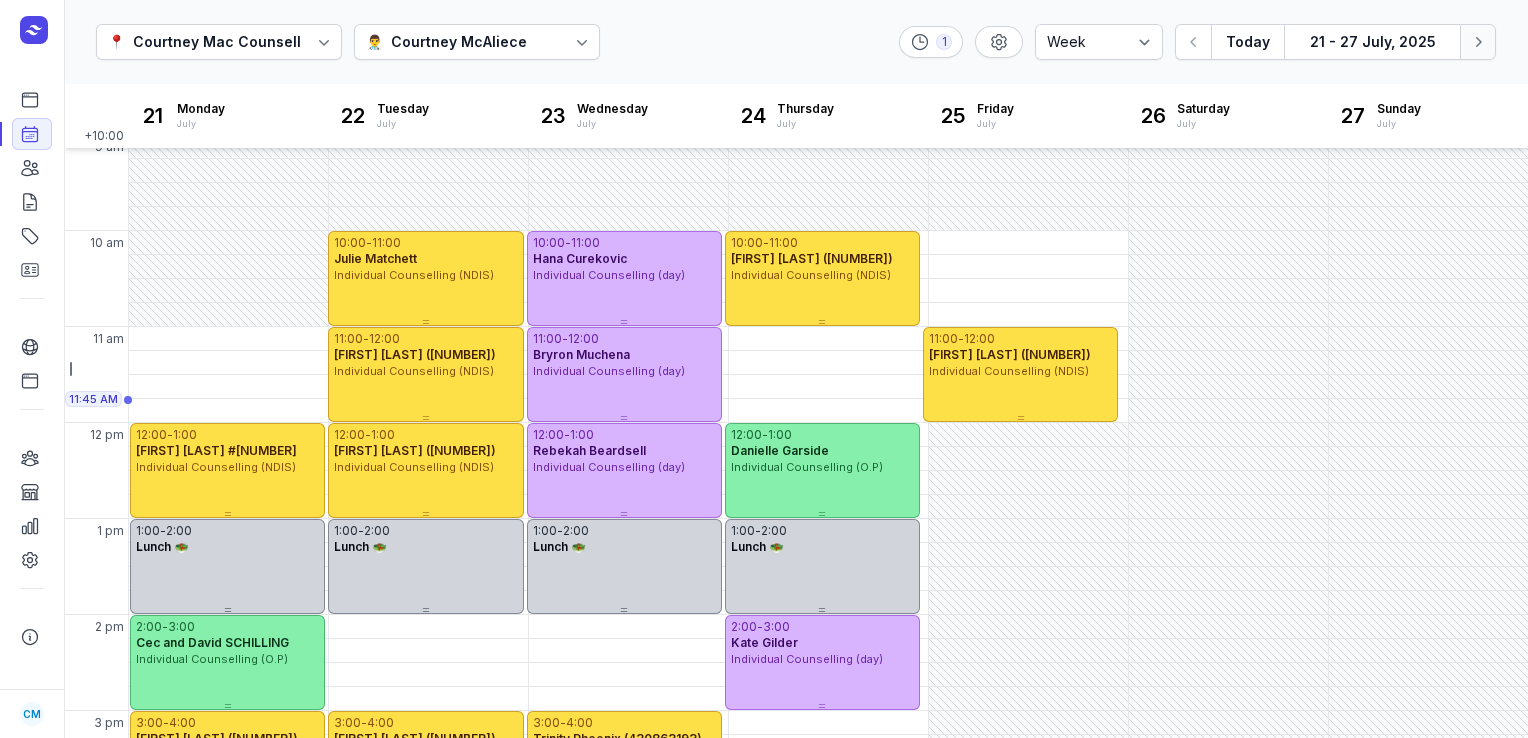 click 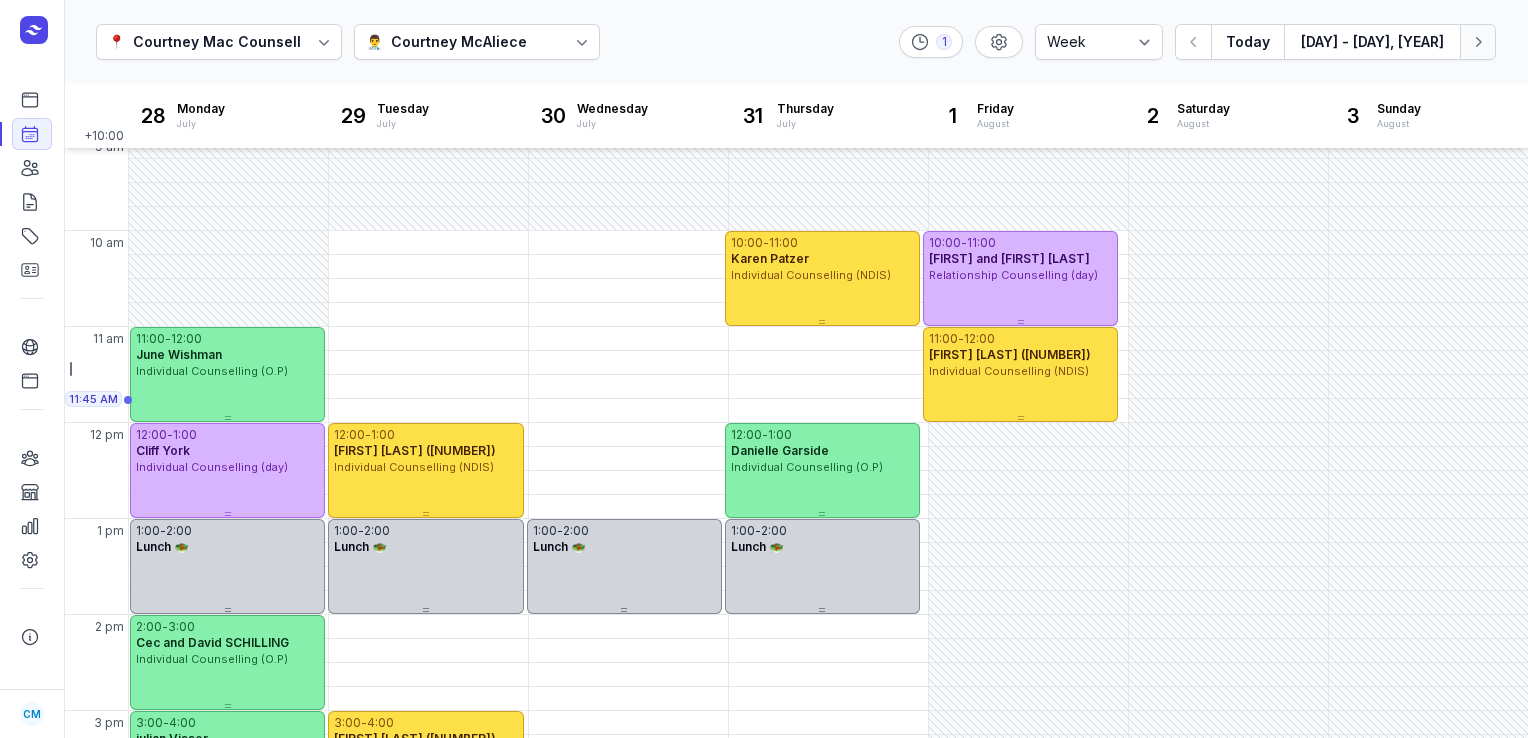 click 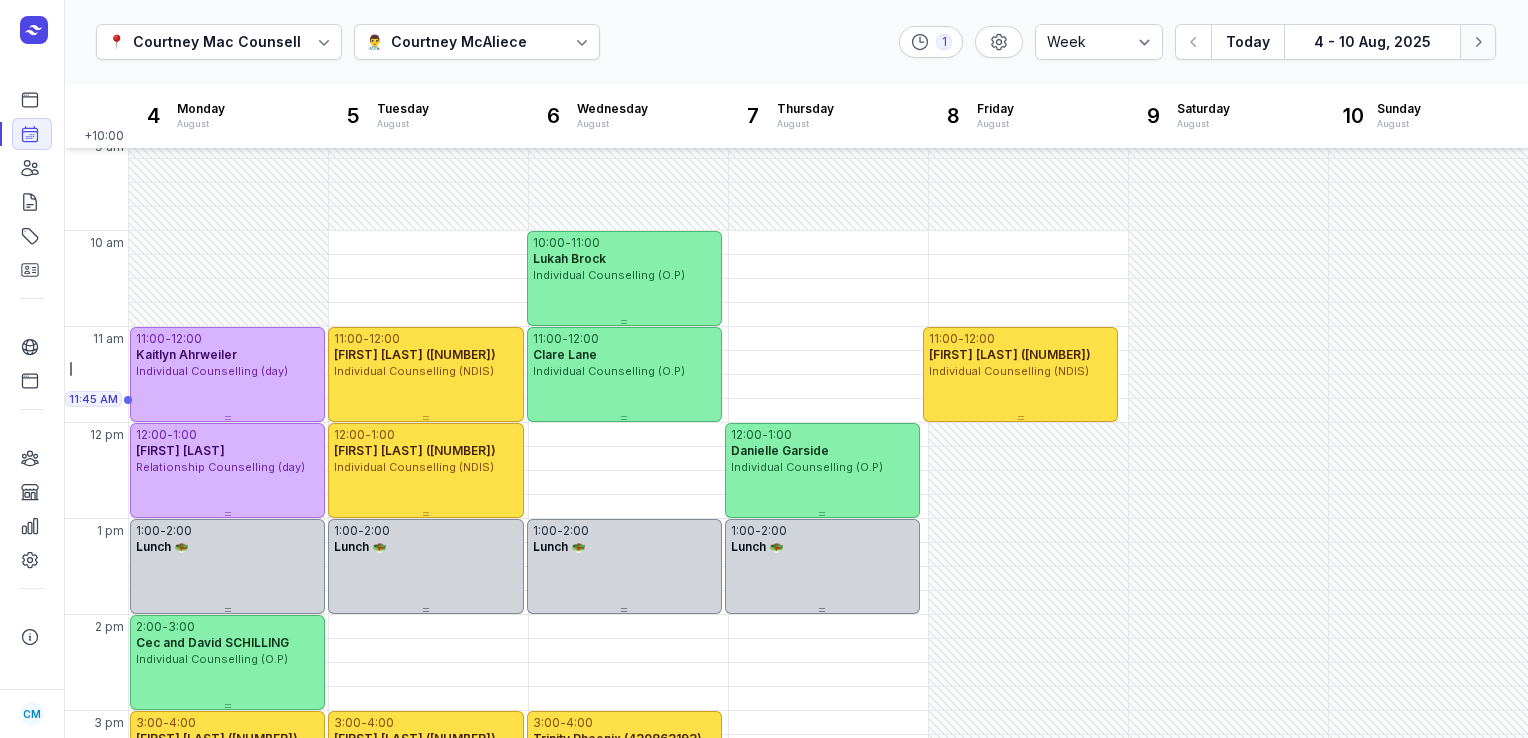 click 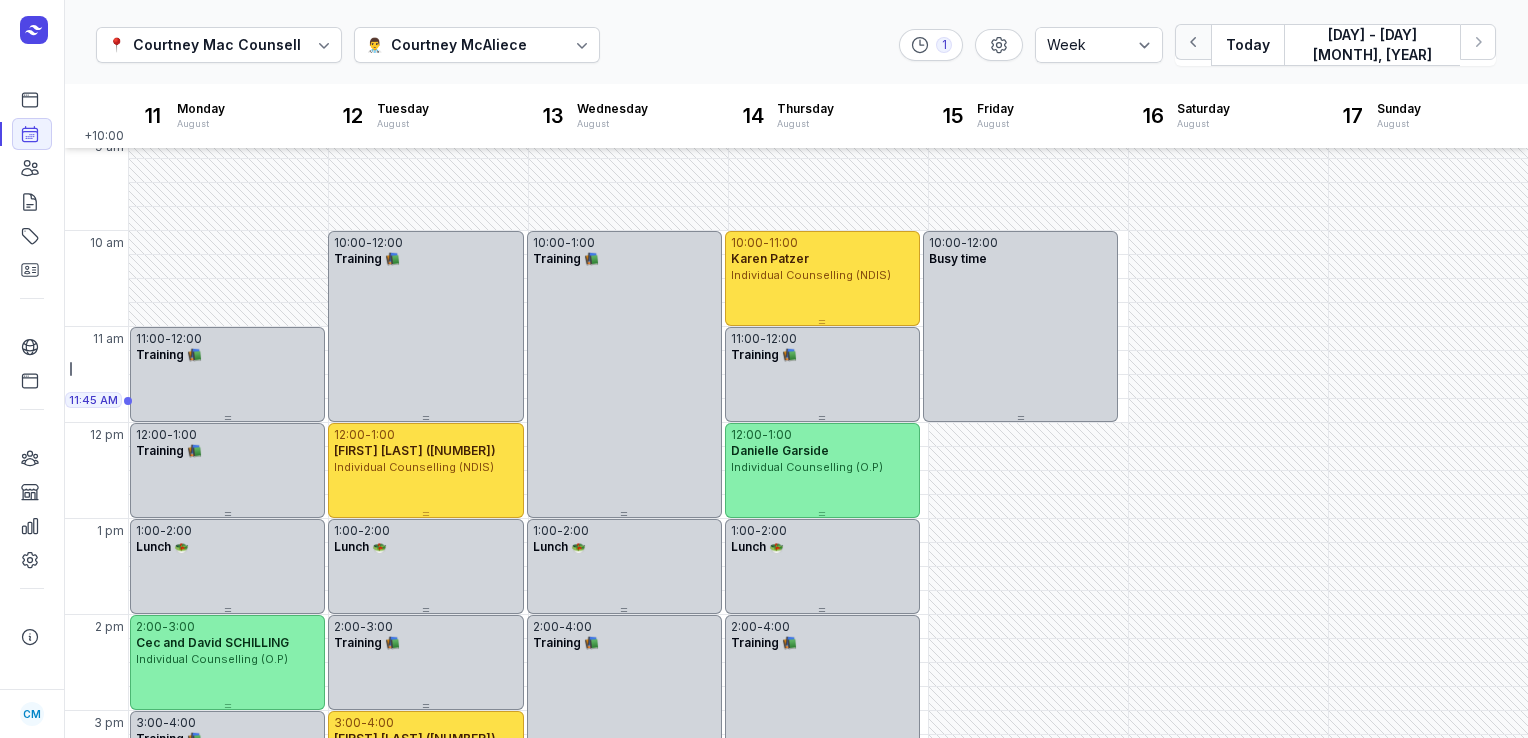 click 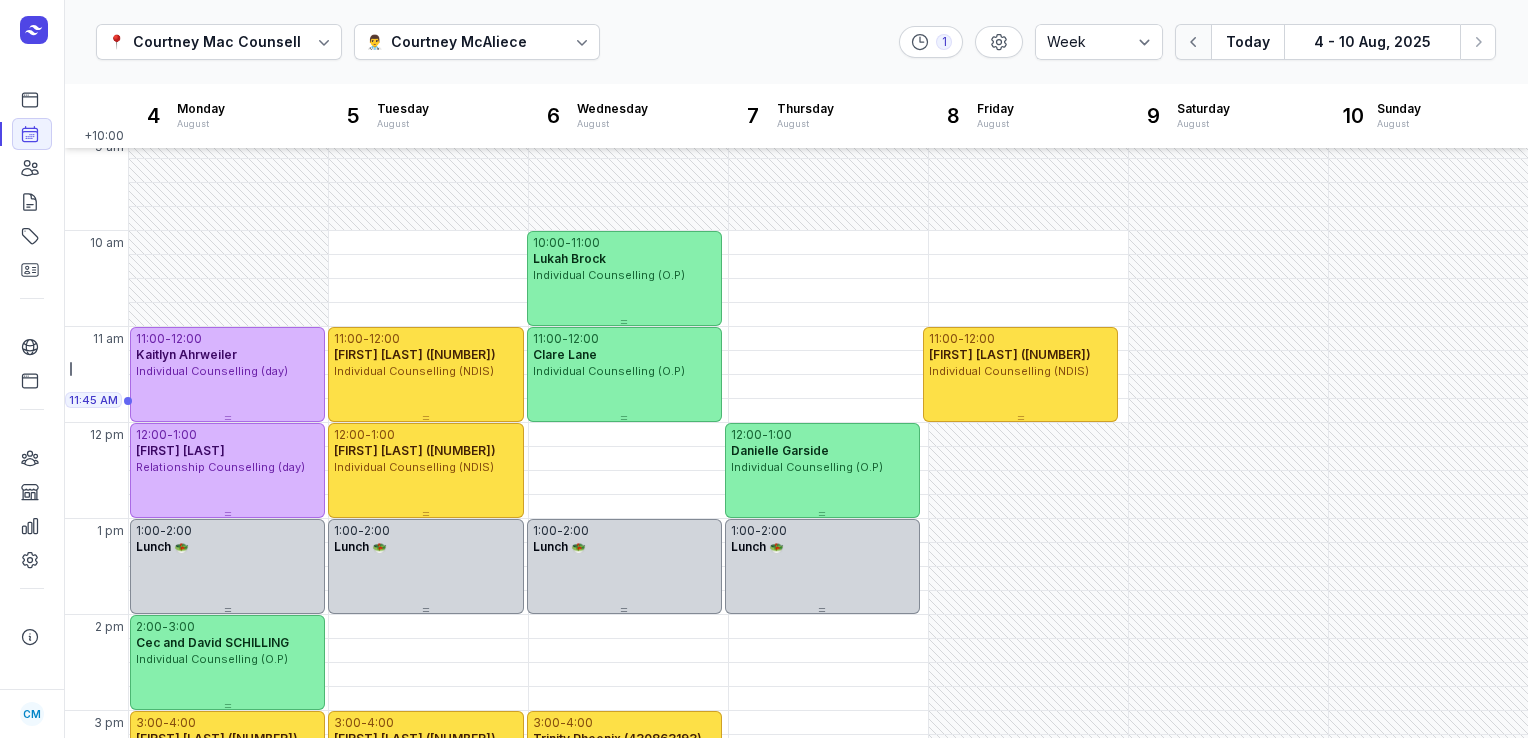 click 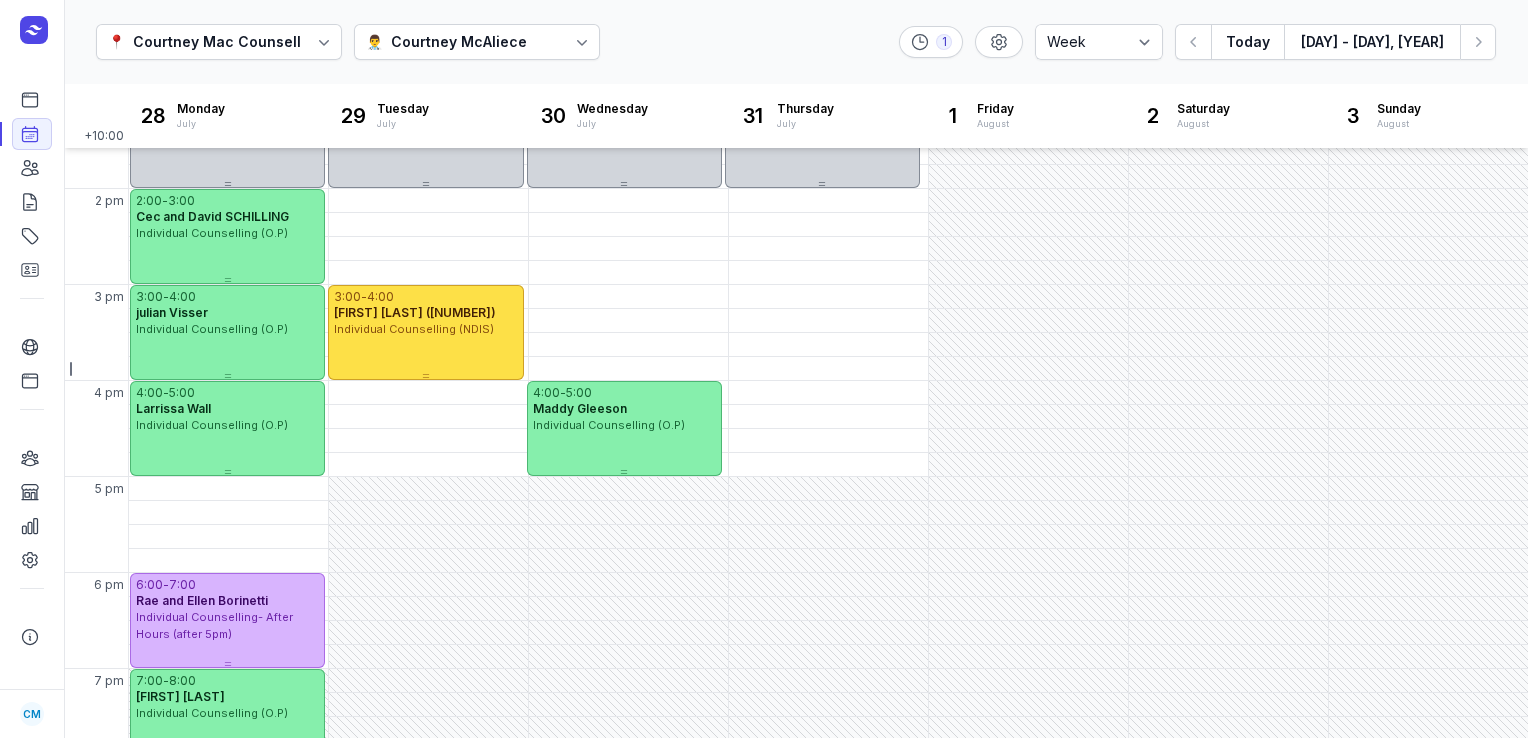 scroll, scrollTop: 533, scrollLeft: 0, axis: vertical 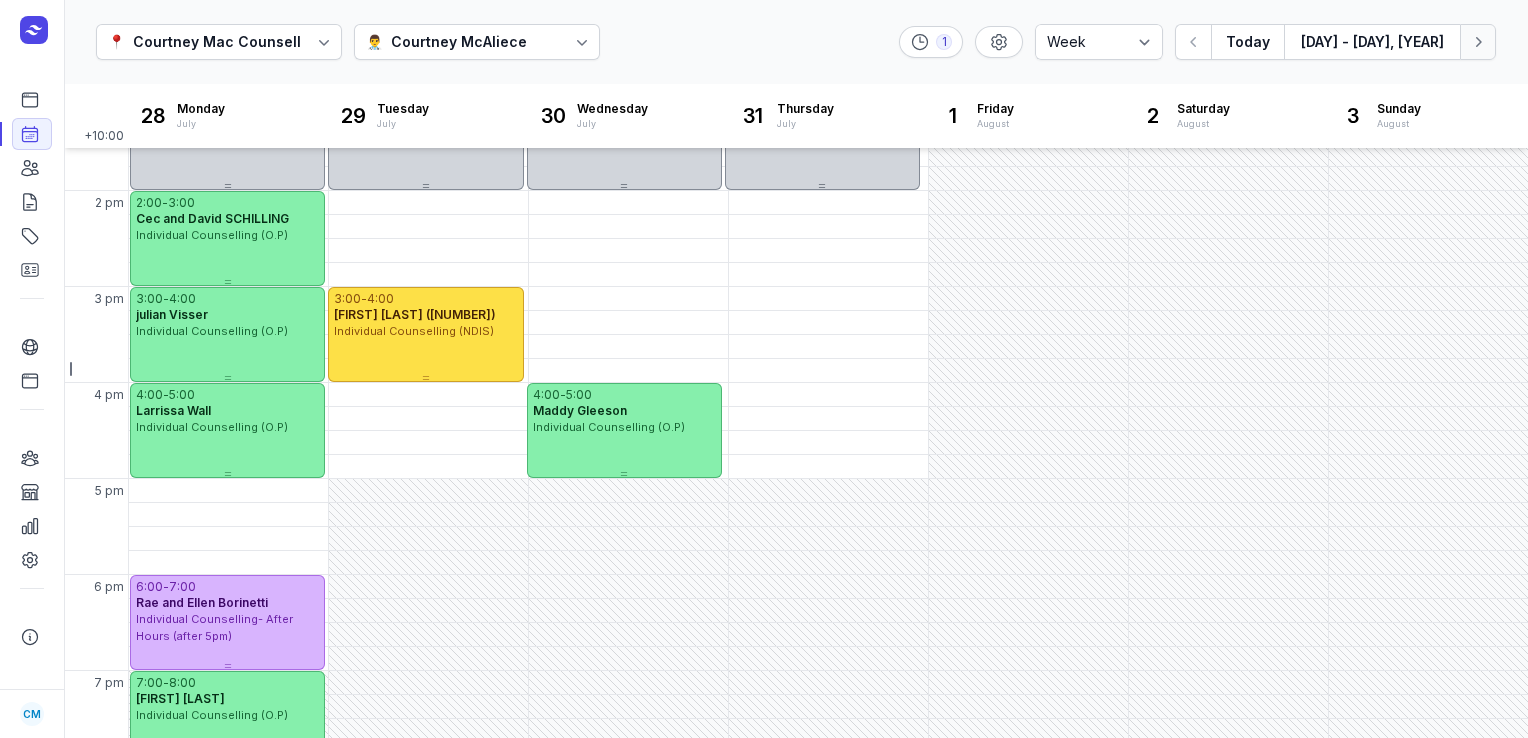 click 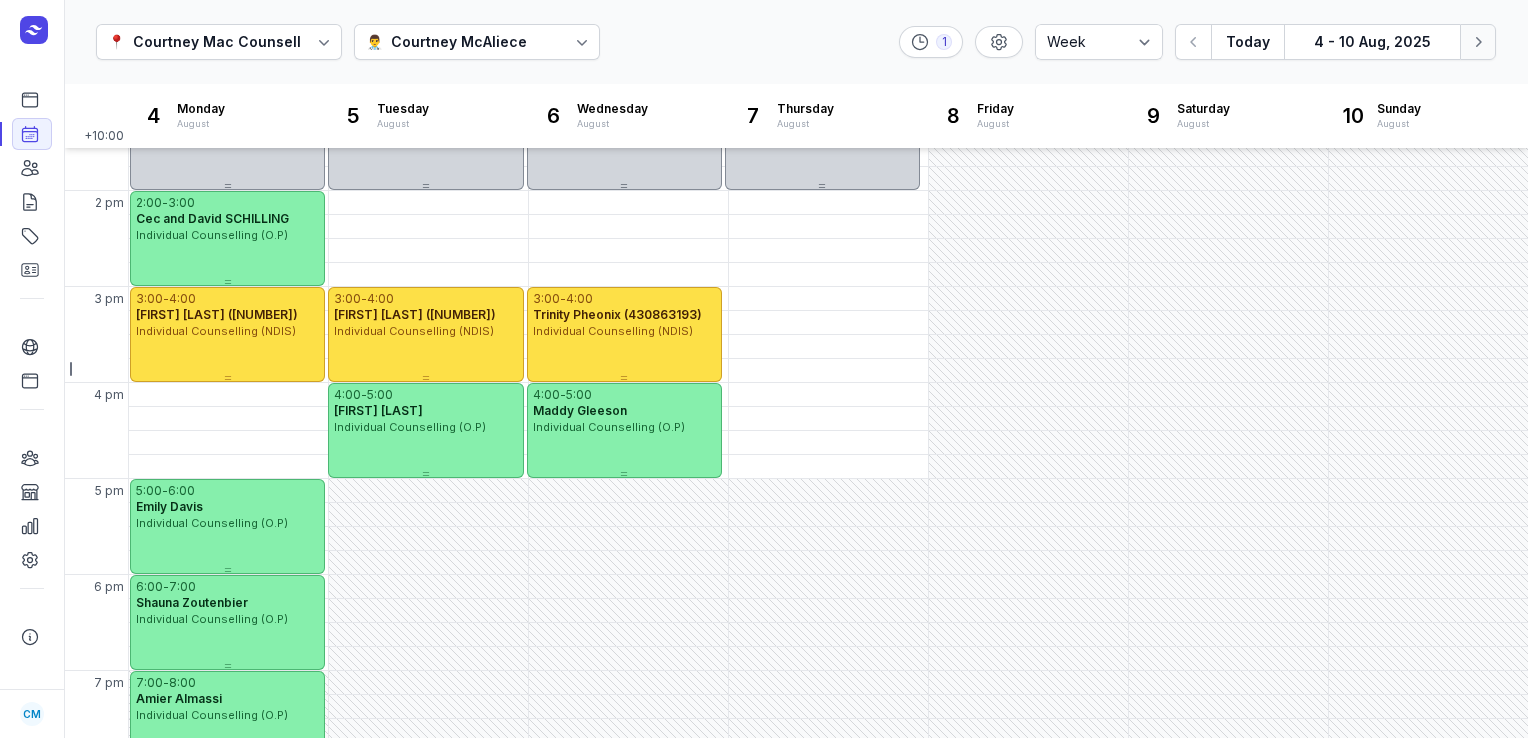 click 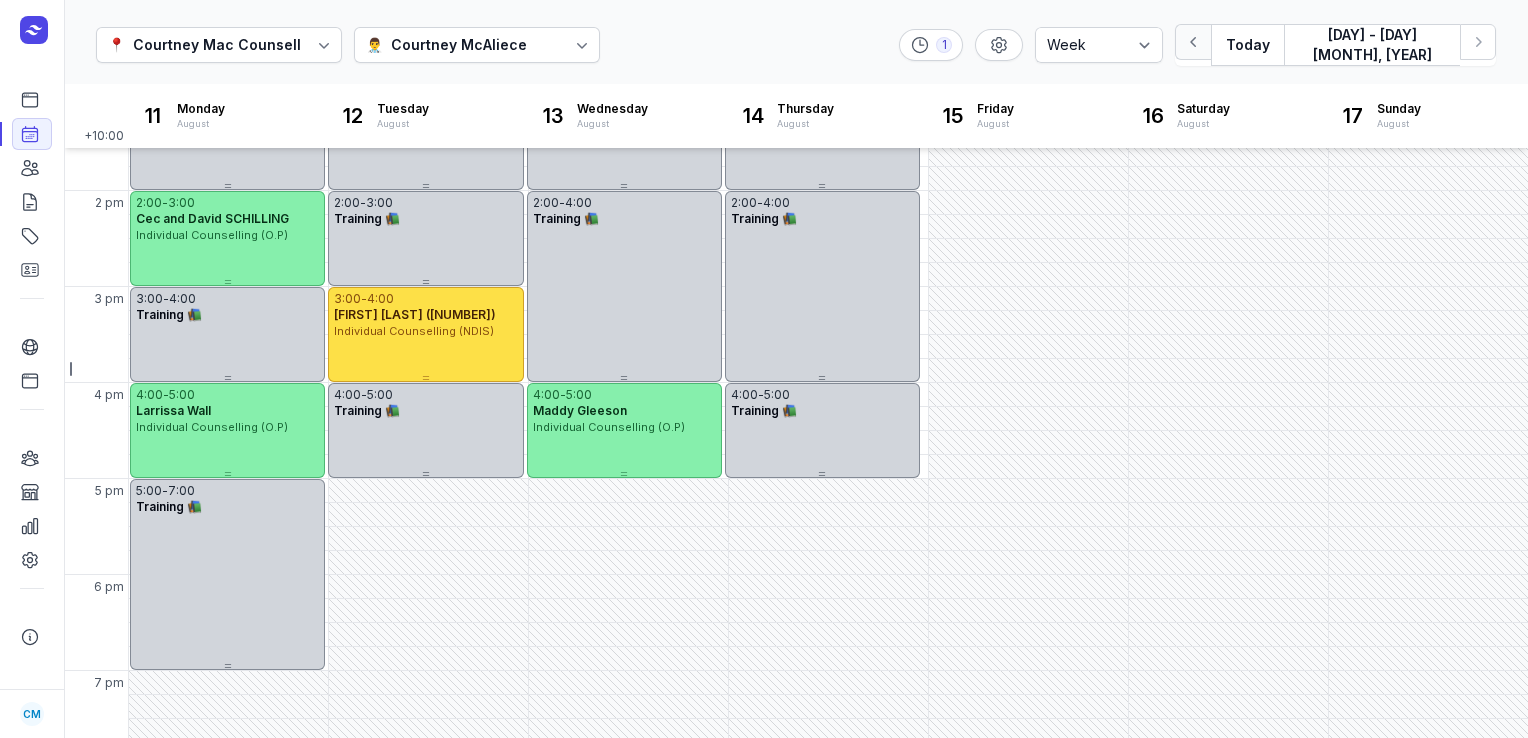 click 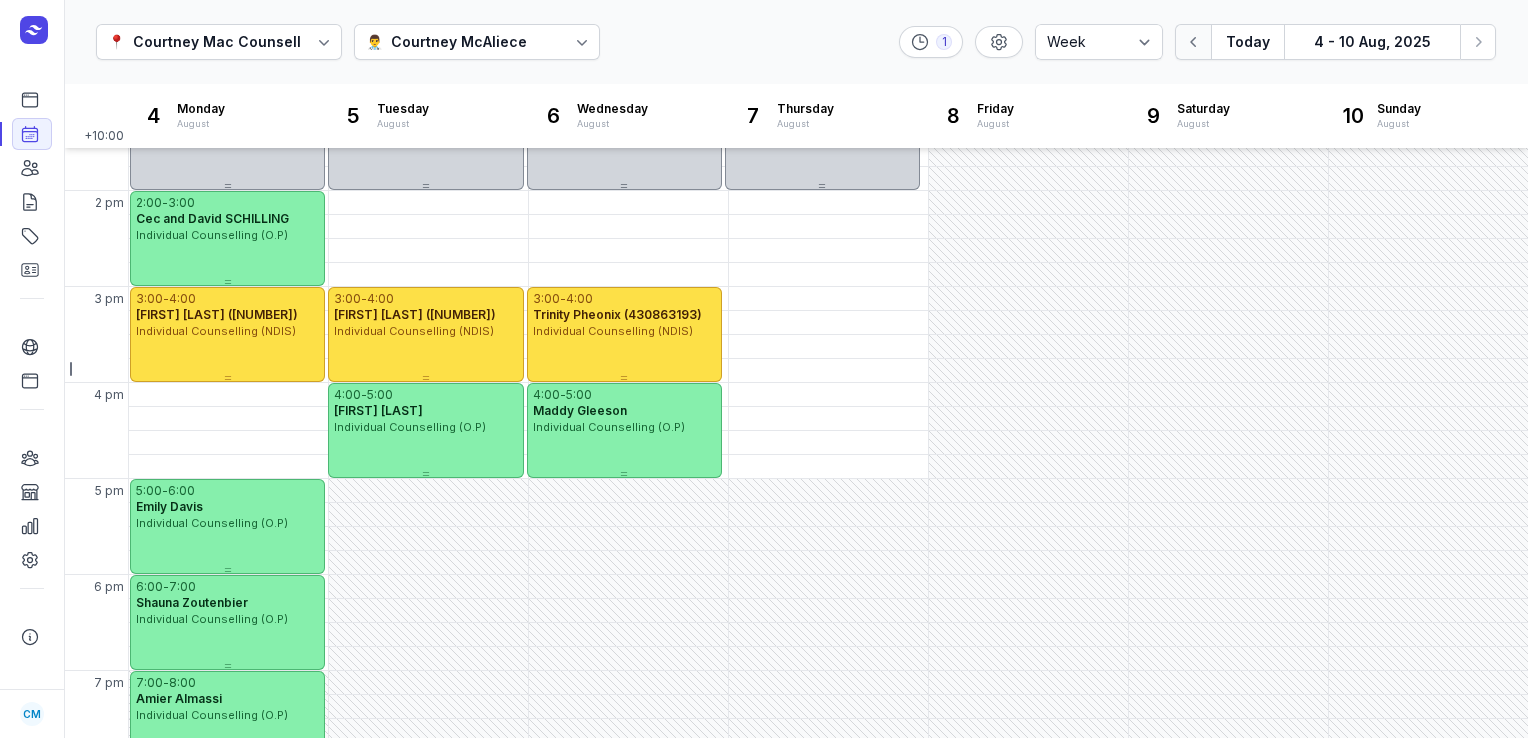 click 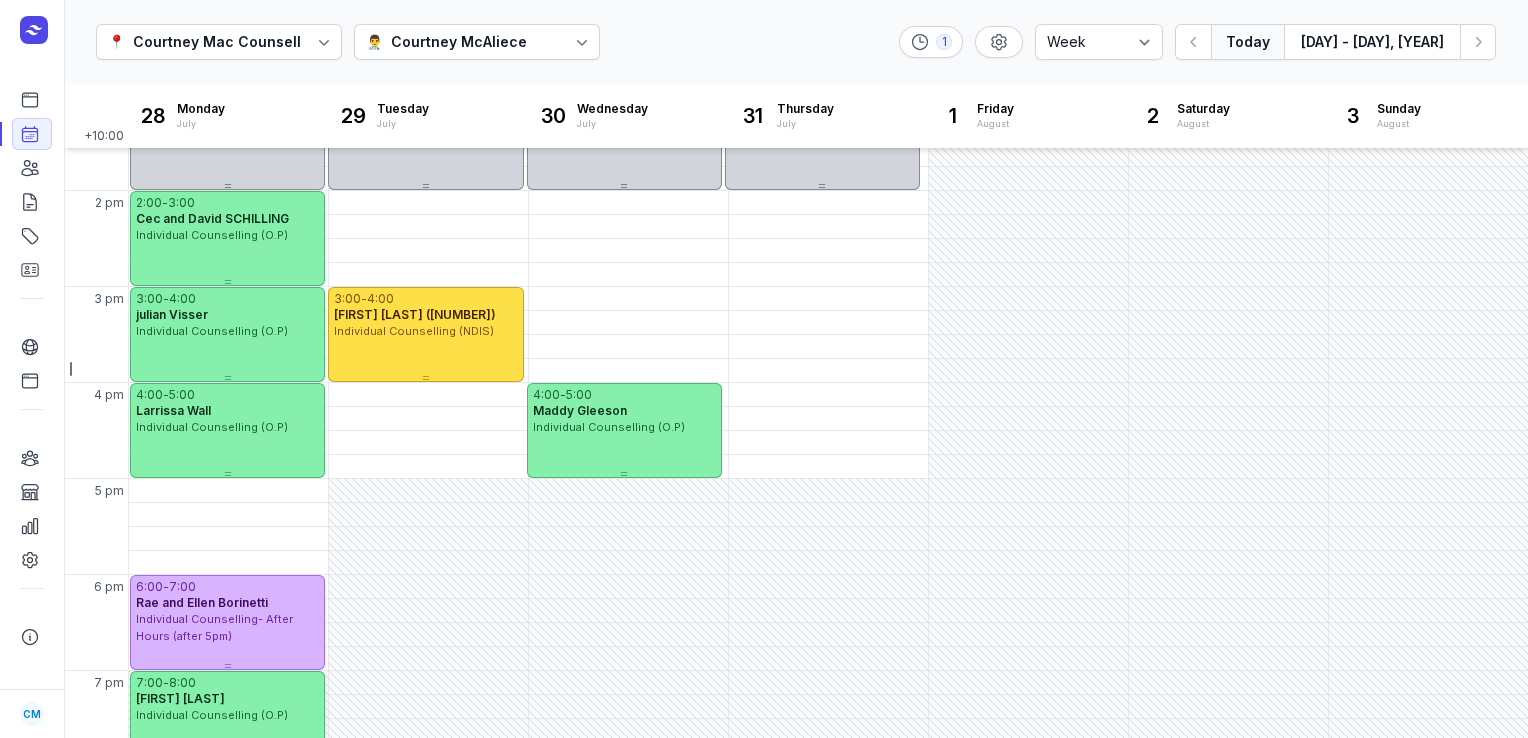 click on "Today" at bounding box center (1247, 42) 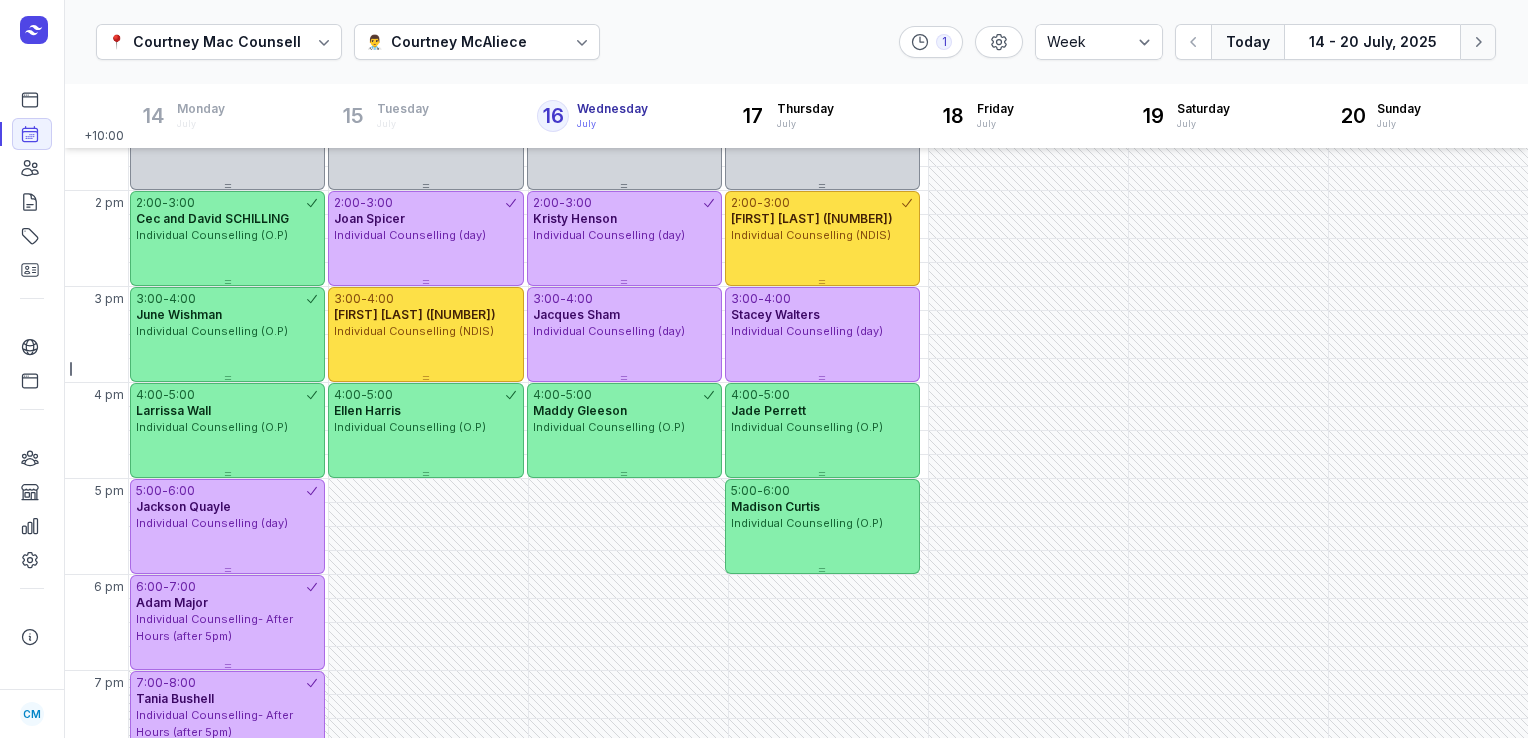 click 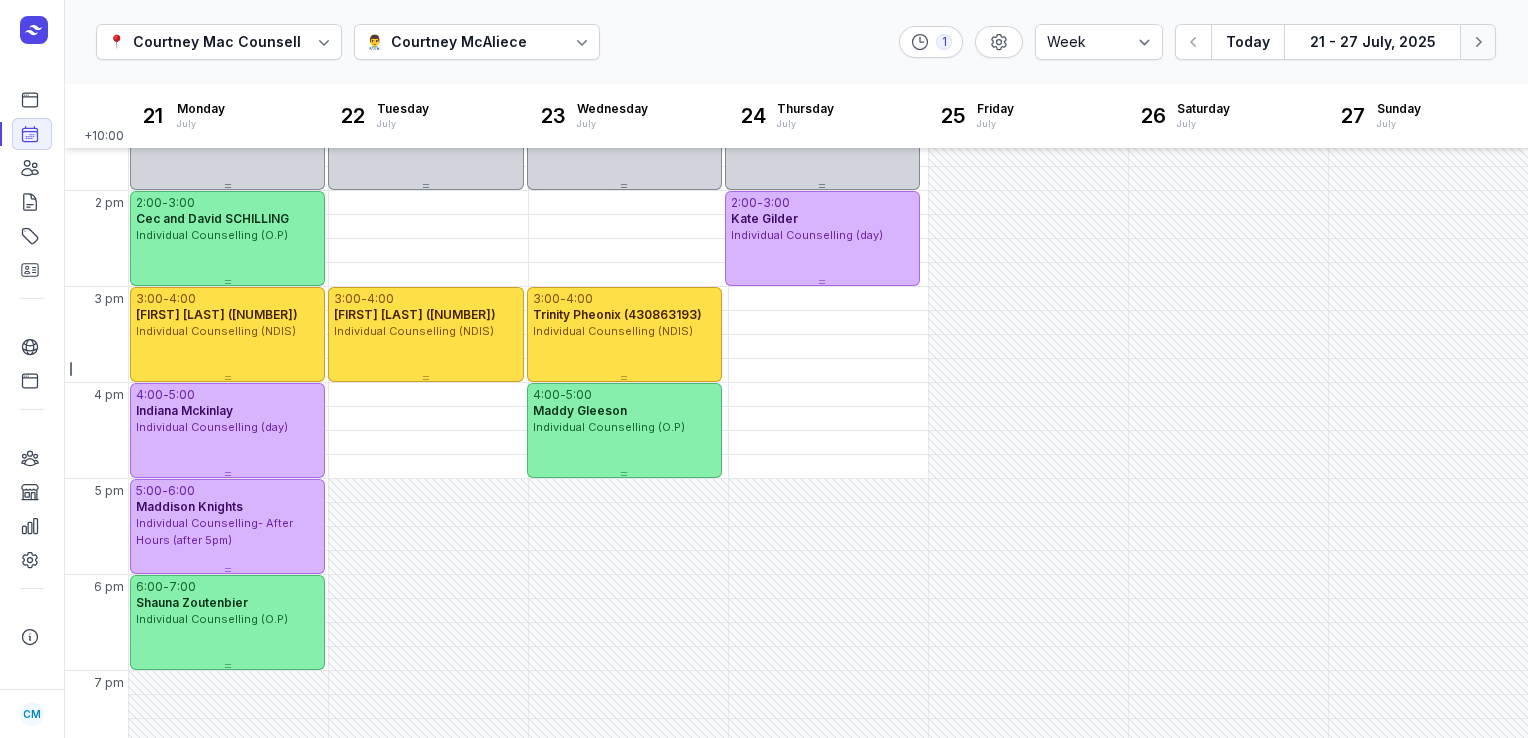 click 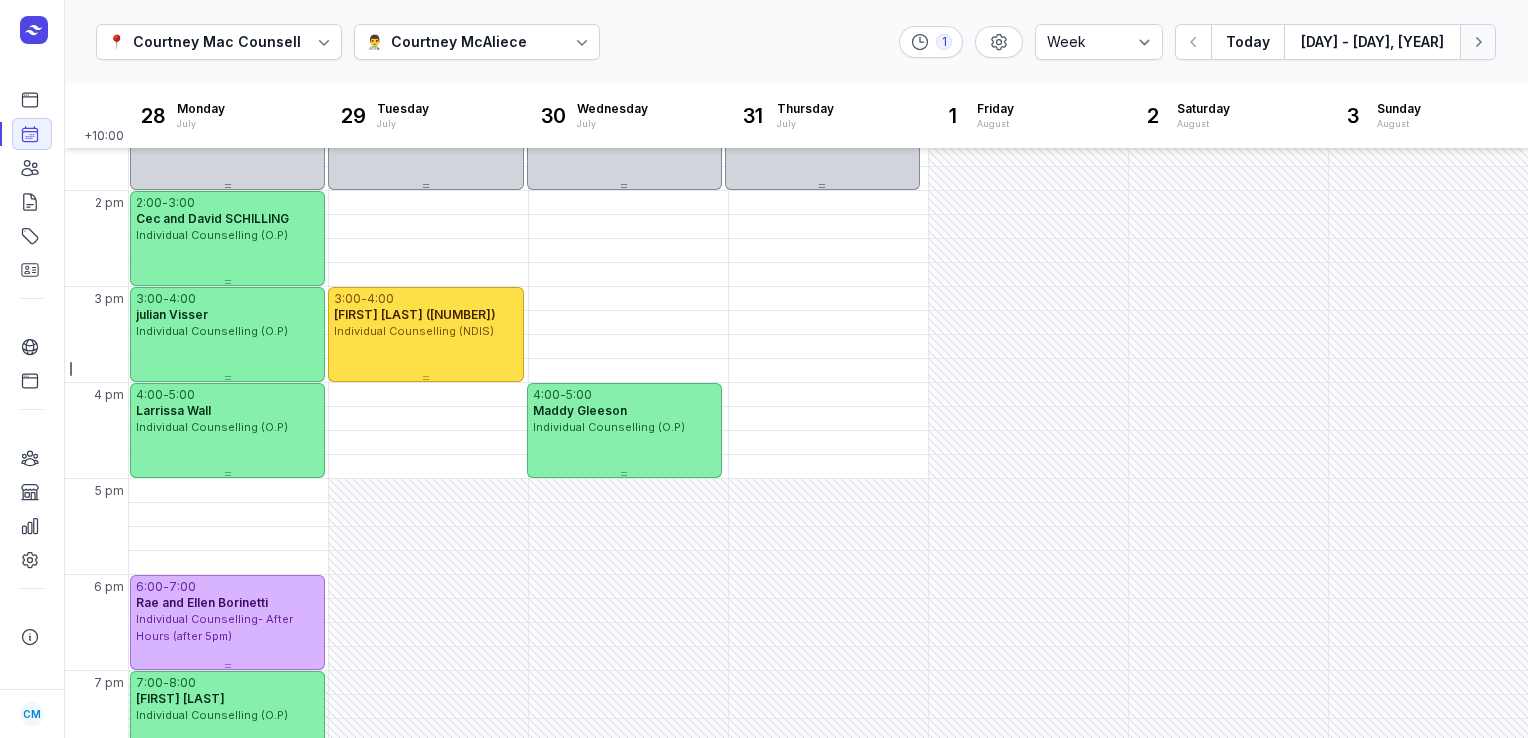click 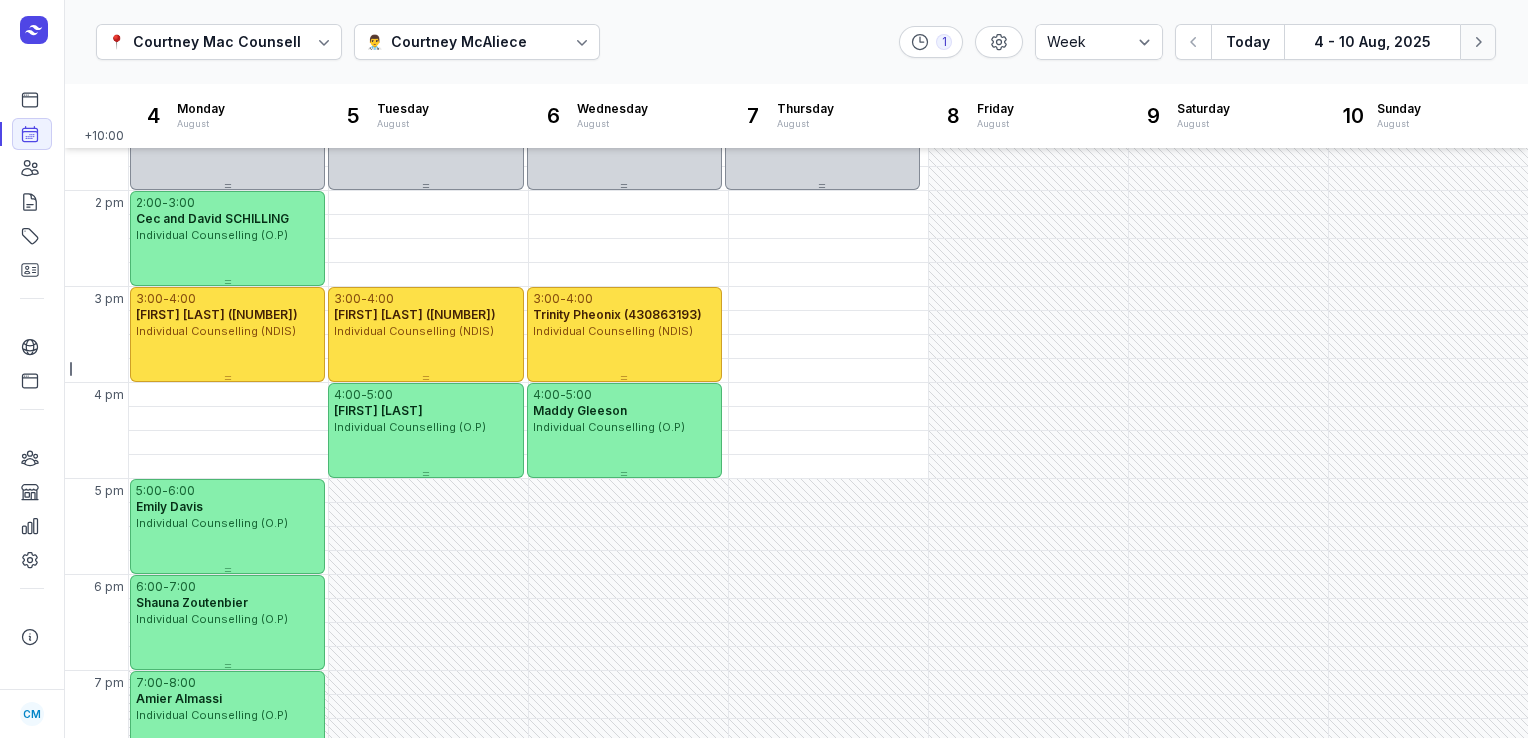 click 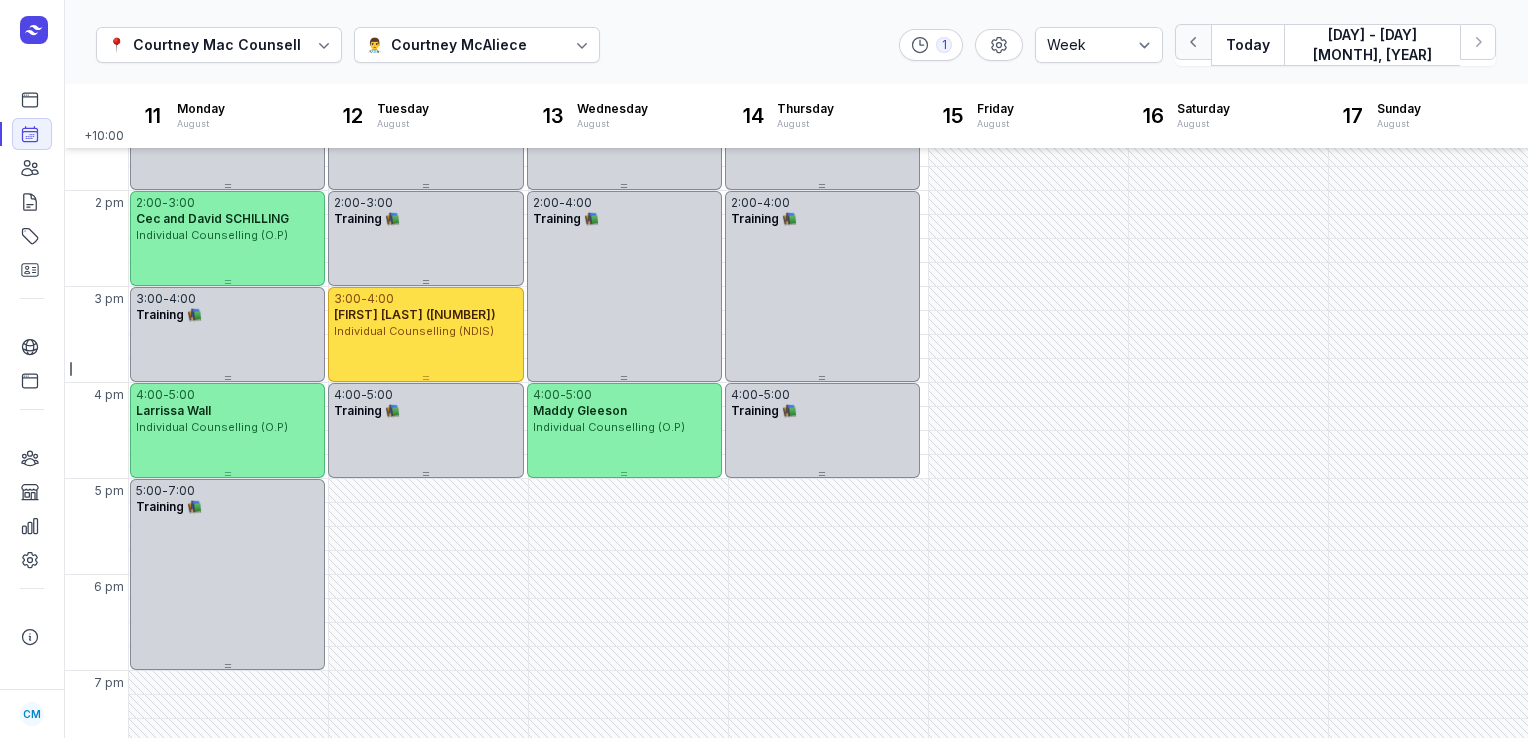 click at bounding box center [1193, 42] 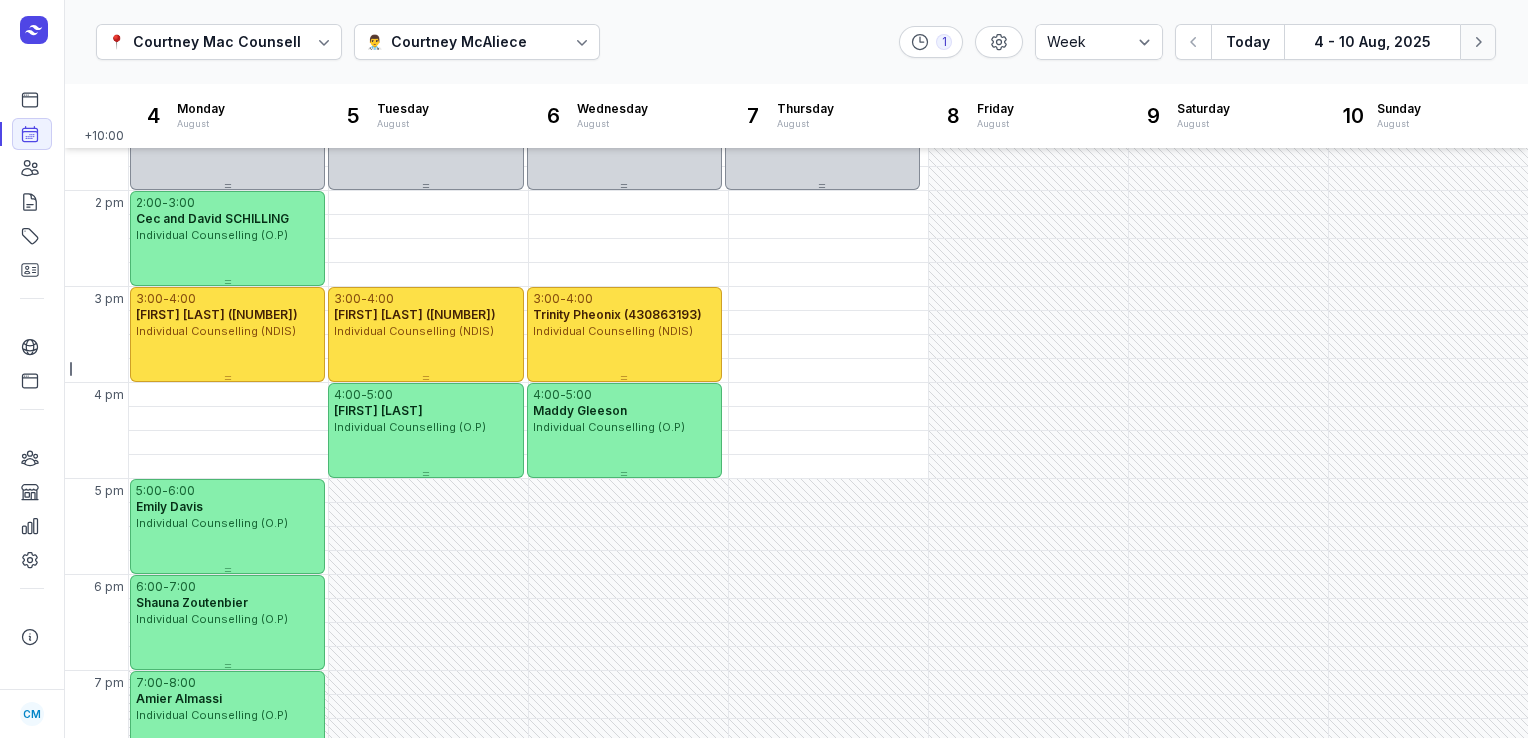 click on "Next week" 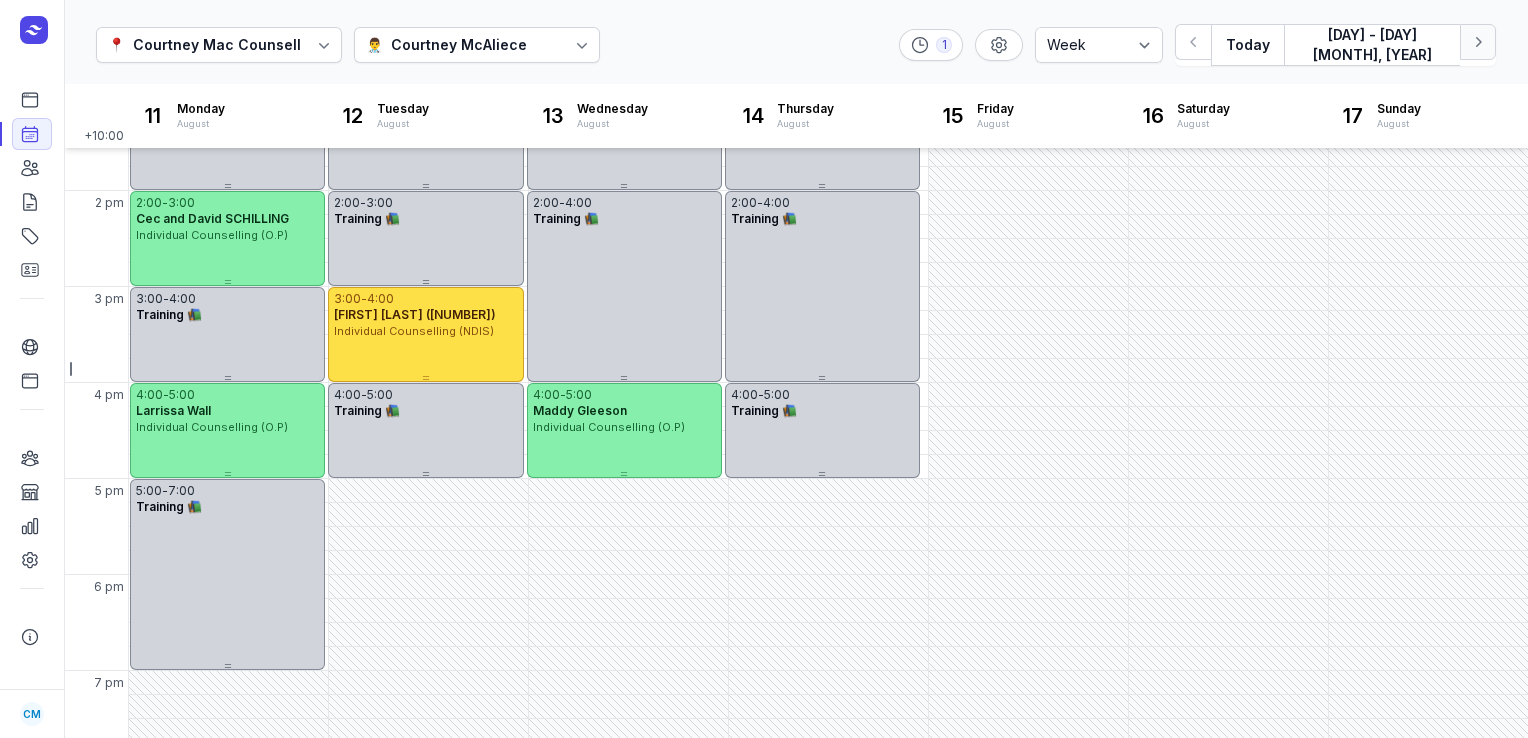 click on "Next week" 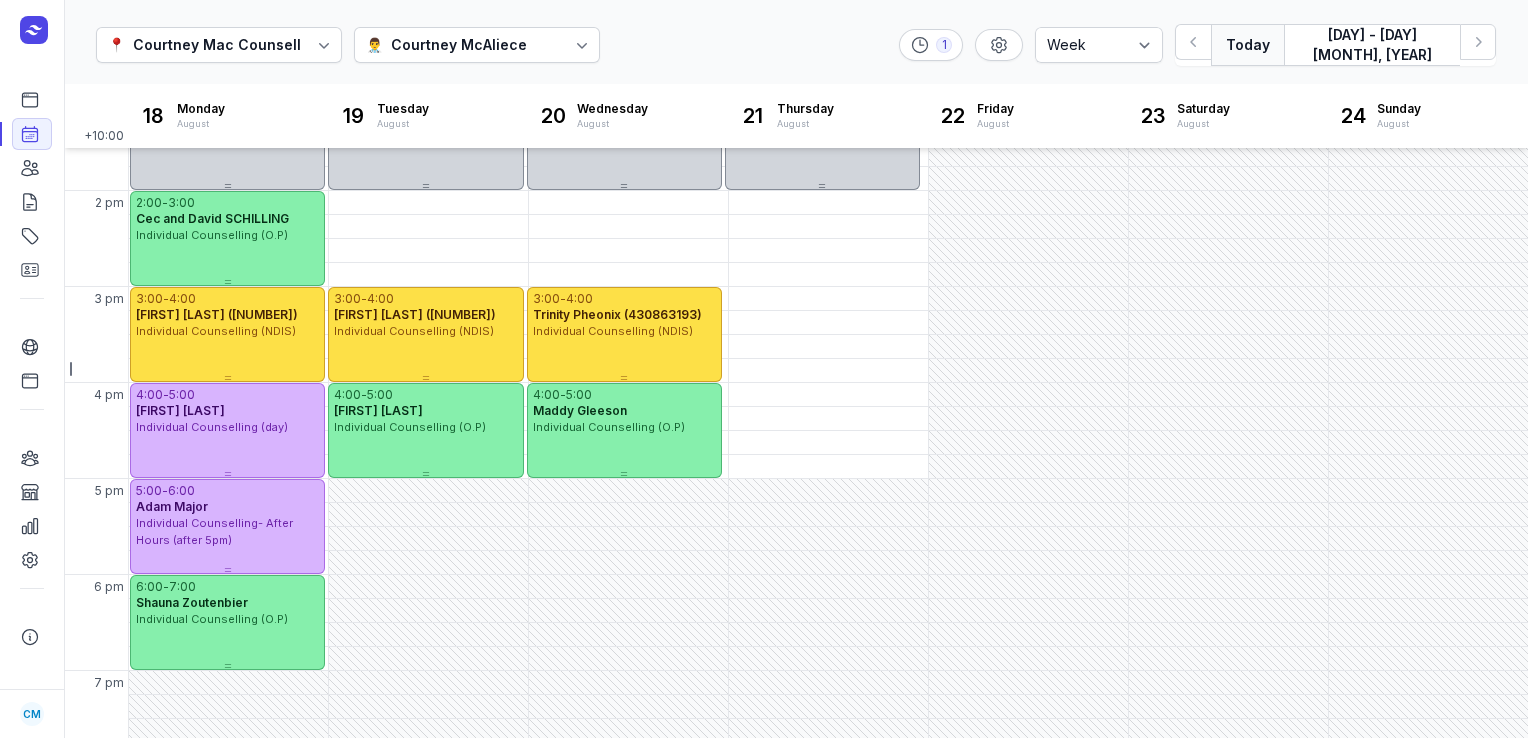 click on "Today" at bounding box center [1247, 45] 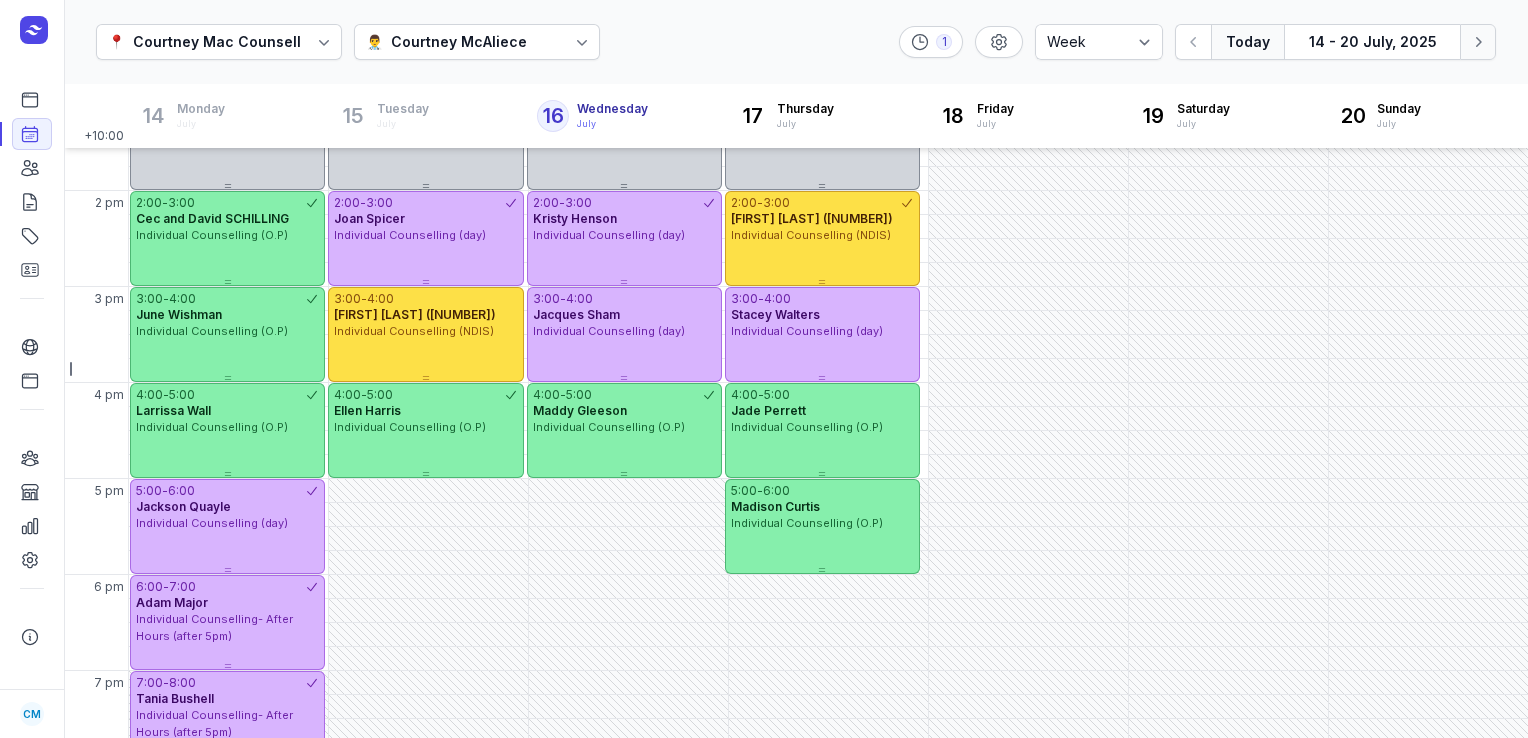 click 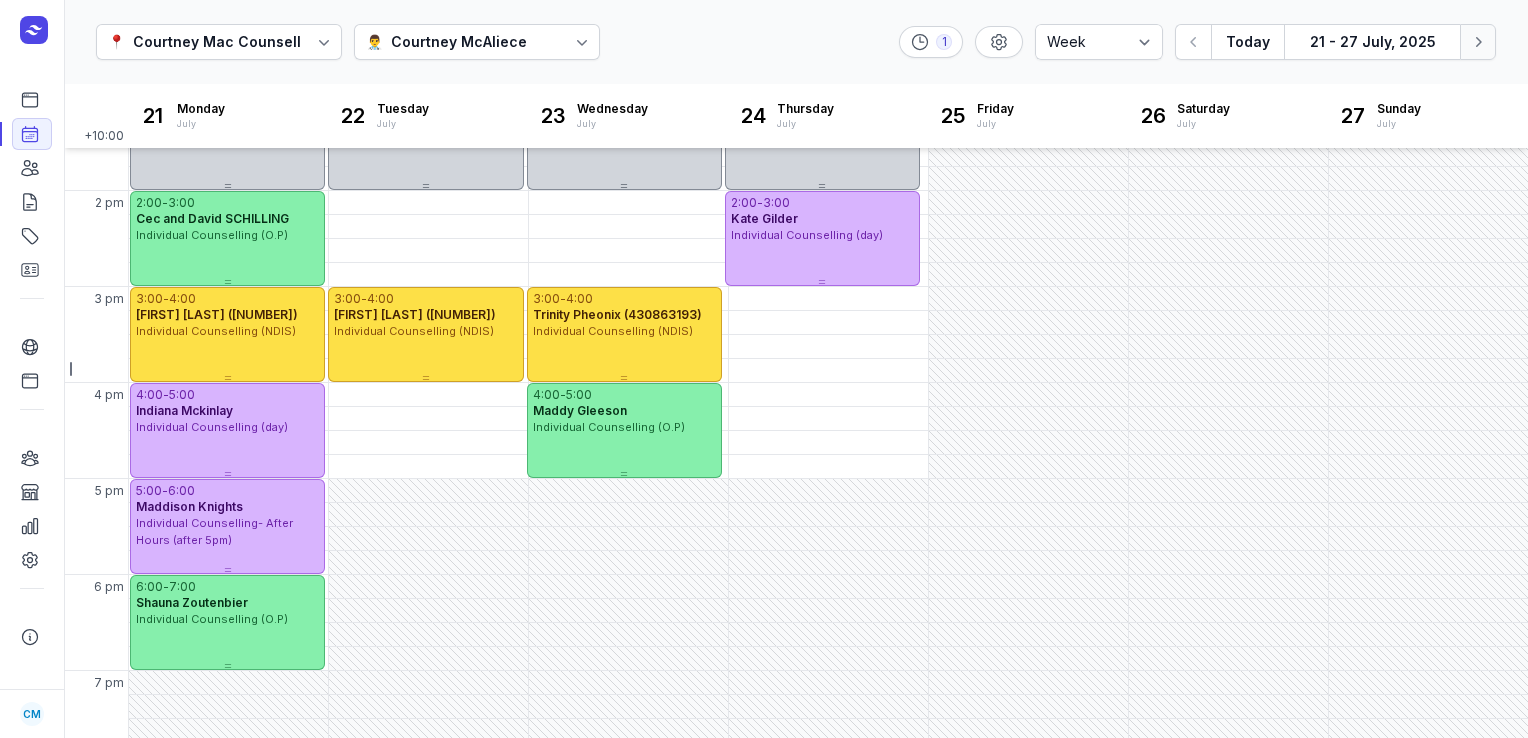 click 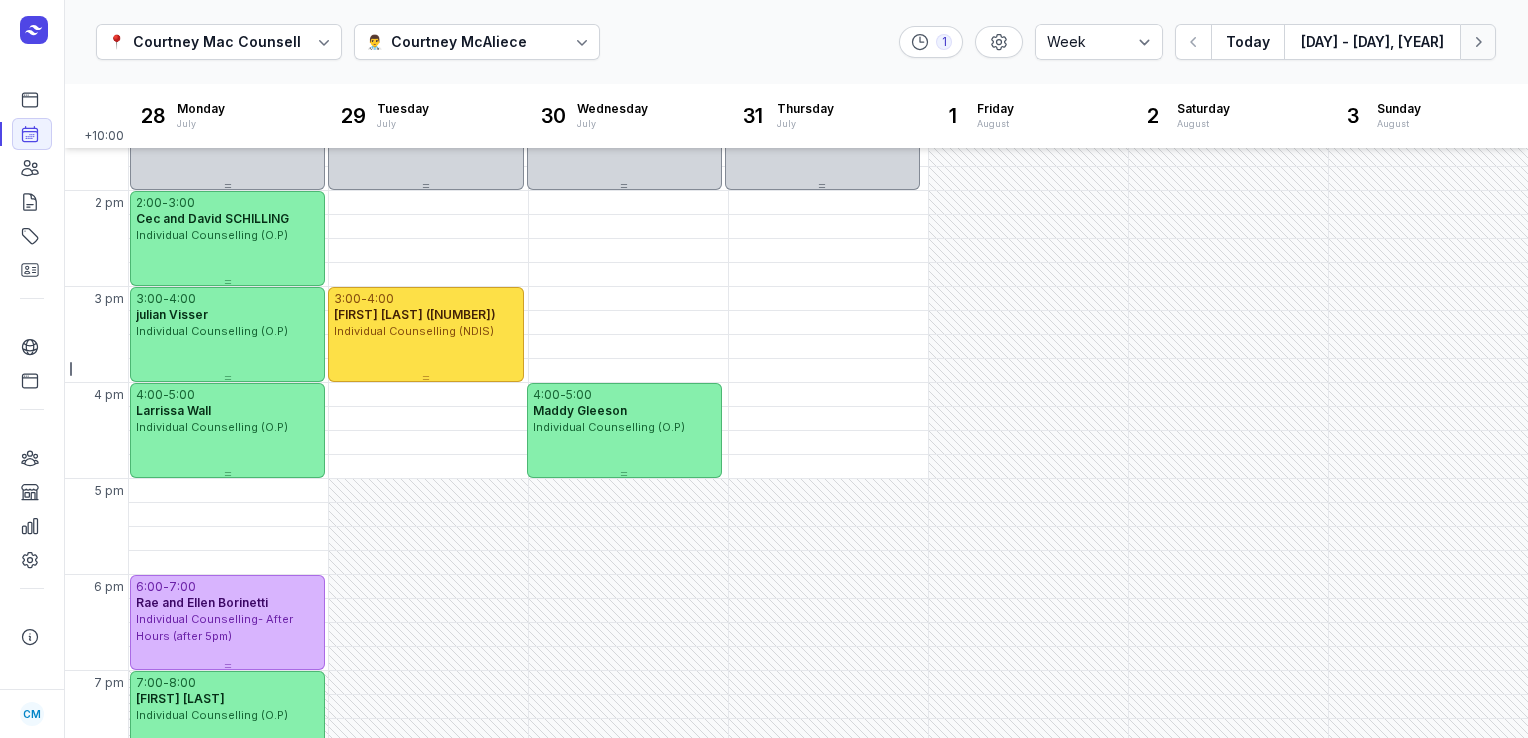 click on "Next week" 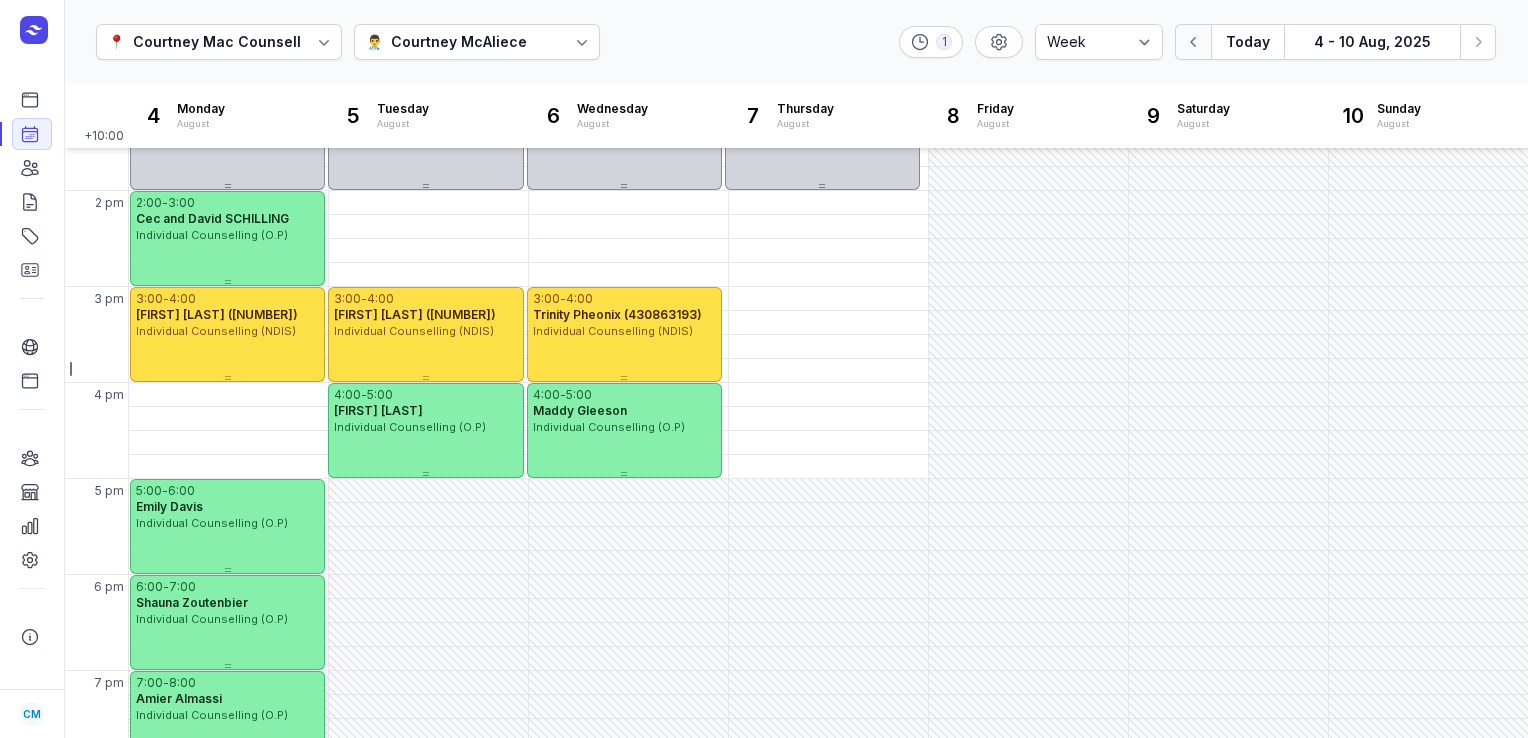 click 